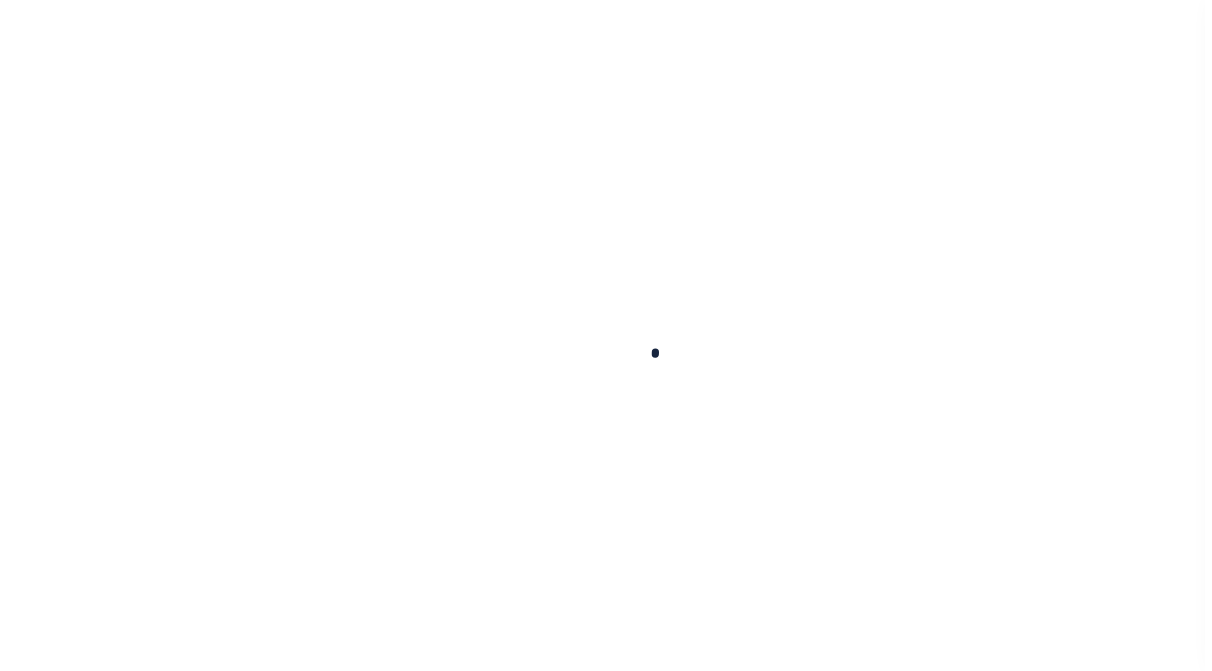 scroll, scrollTop: 0, scrollLeft: 0, axis: both 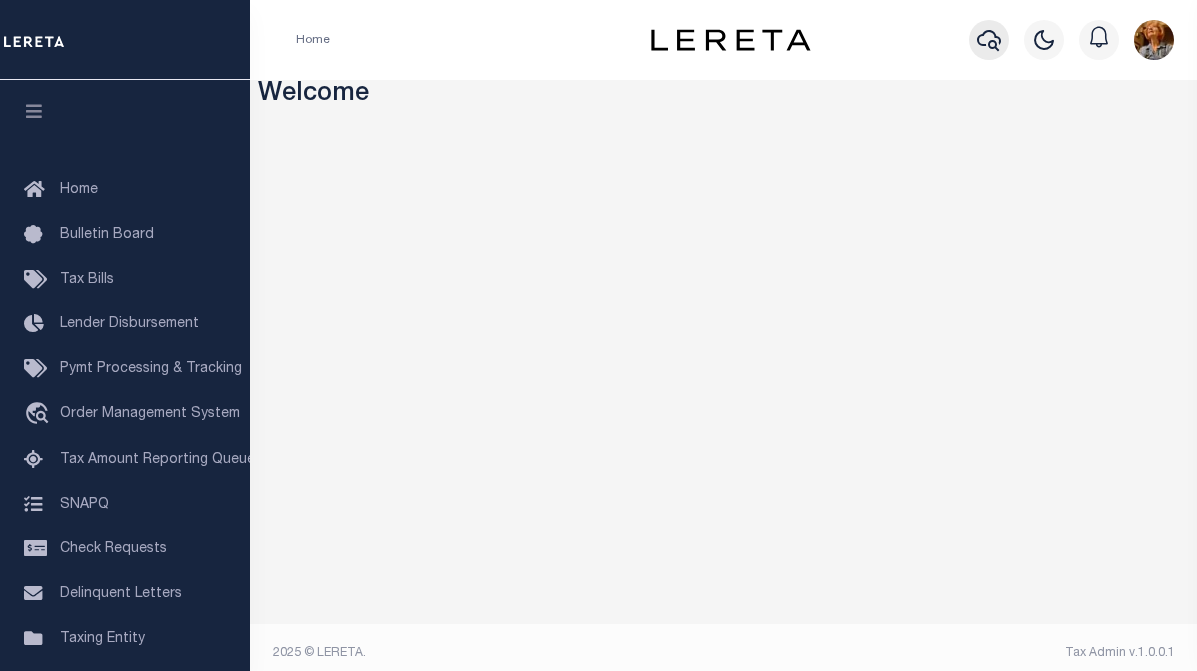 click 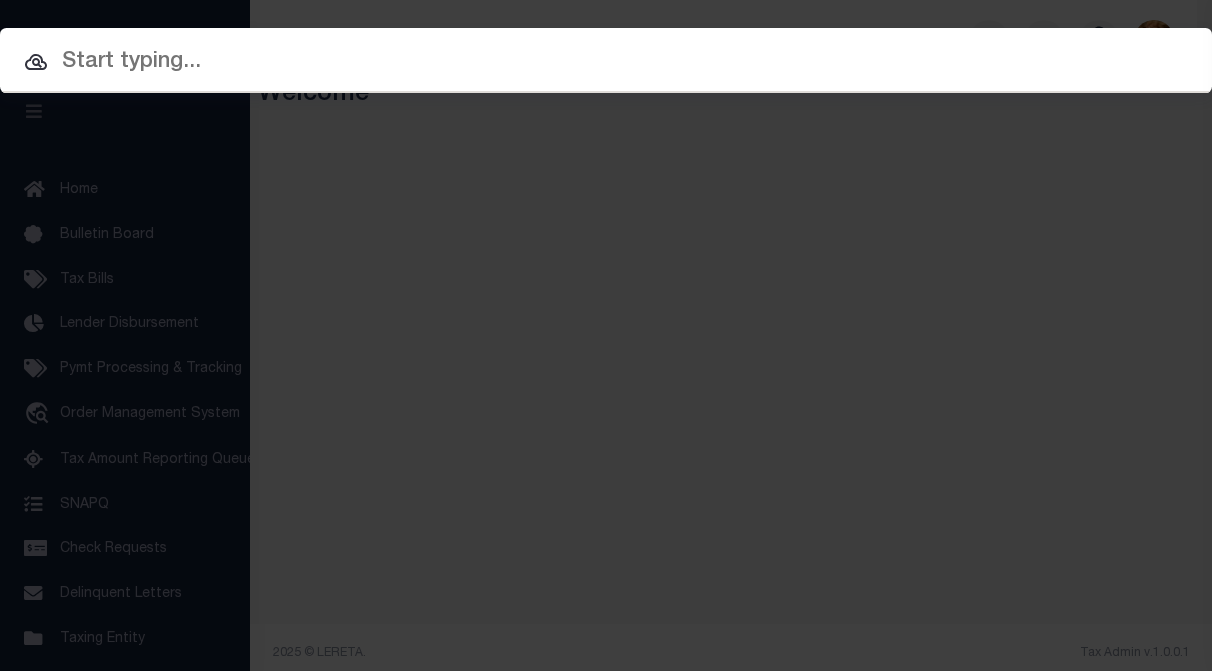 click at bounding box center (606, 62) 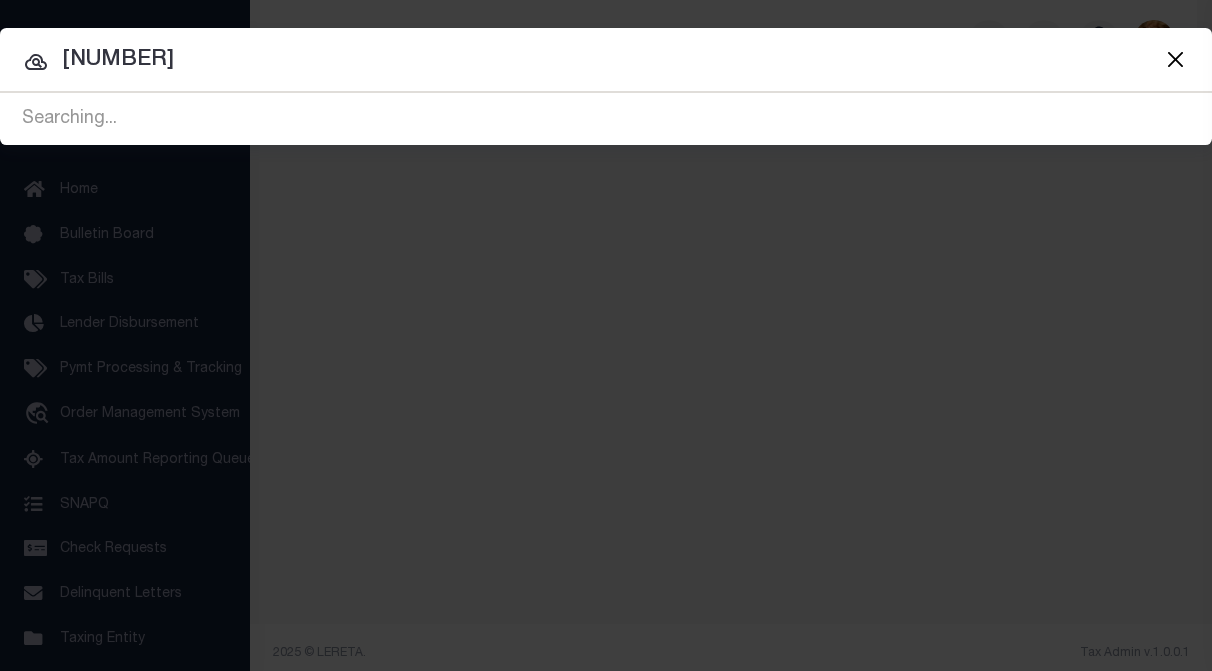 type on "[NUMBER]" 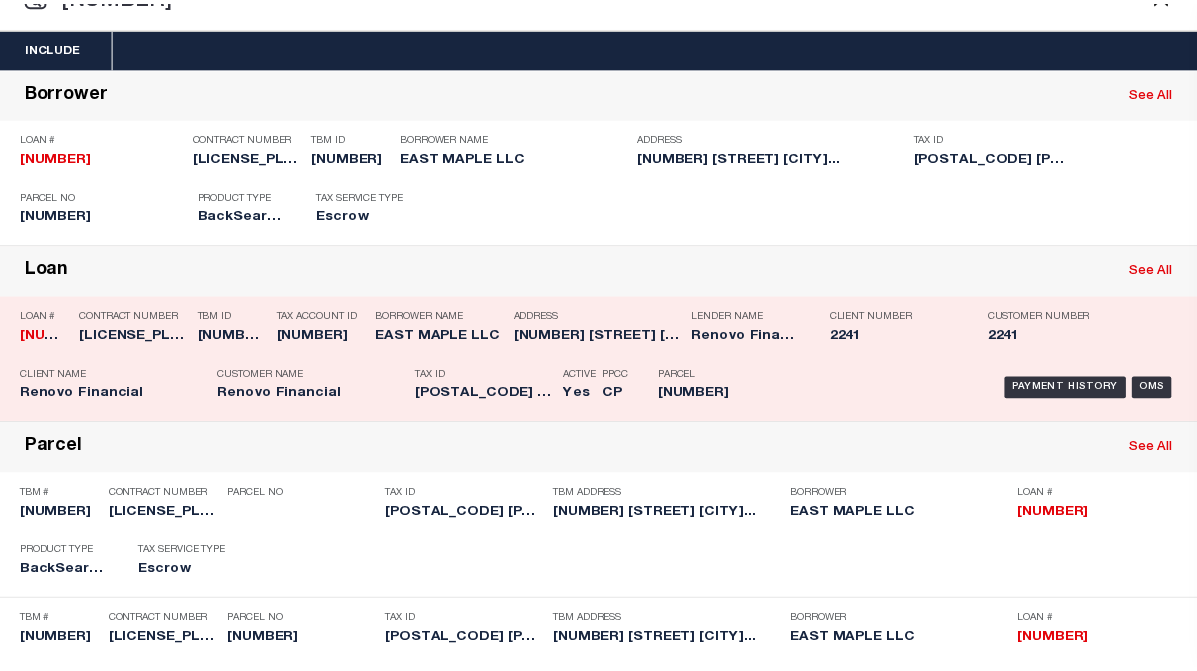 scroll, scrollTop: 0, scrollLeft: 0, axis: both 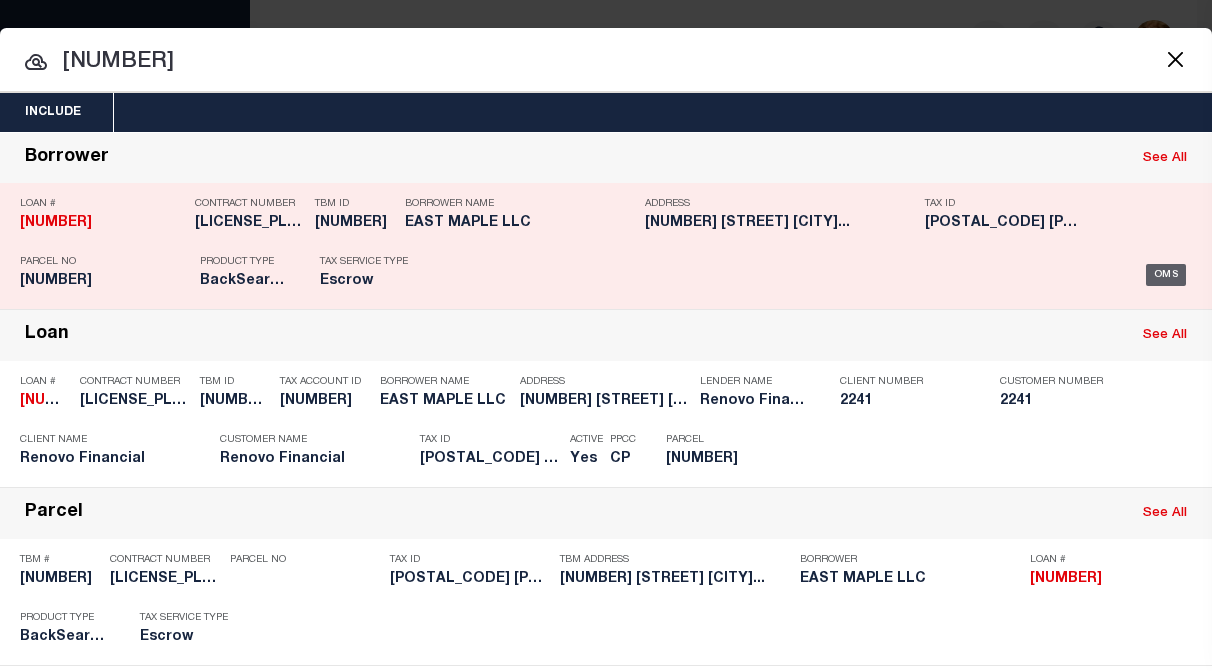 click on "OMS" at bounding box center (1166, 275) 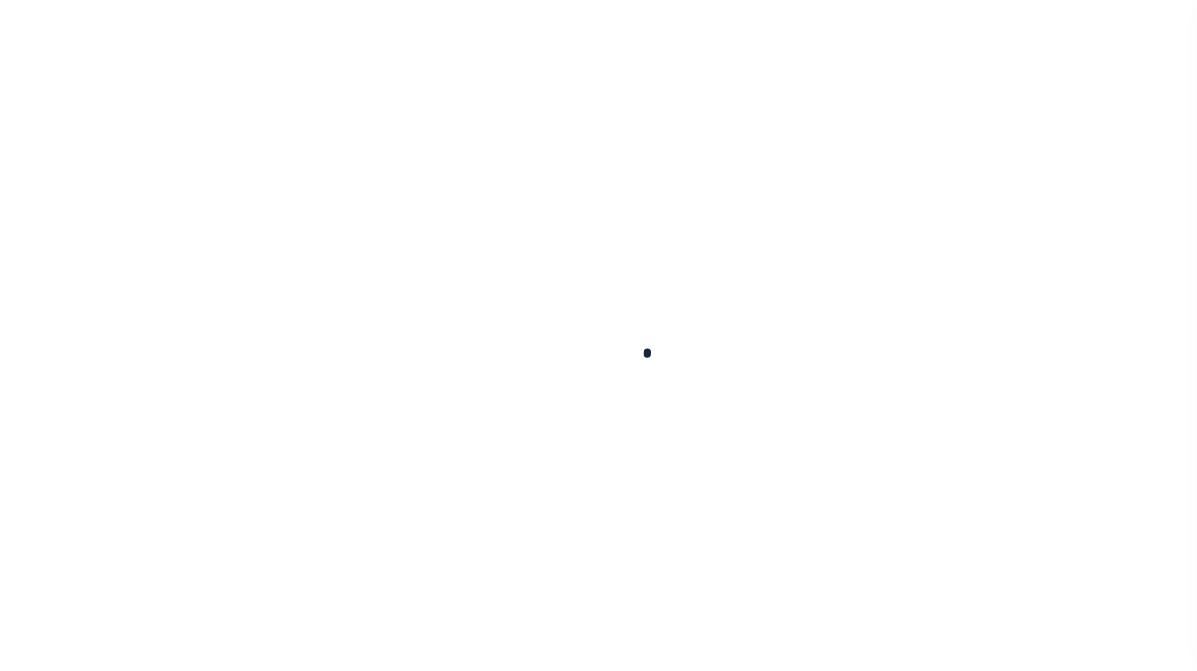 scroll, scrollTop: 0, scrollLeft: 0, axis: both 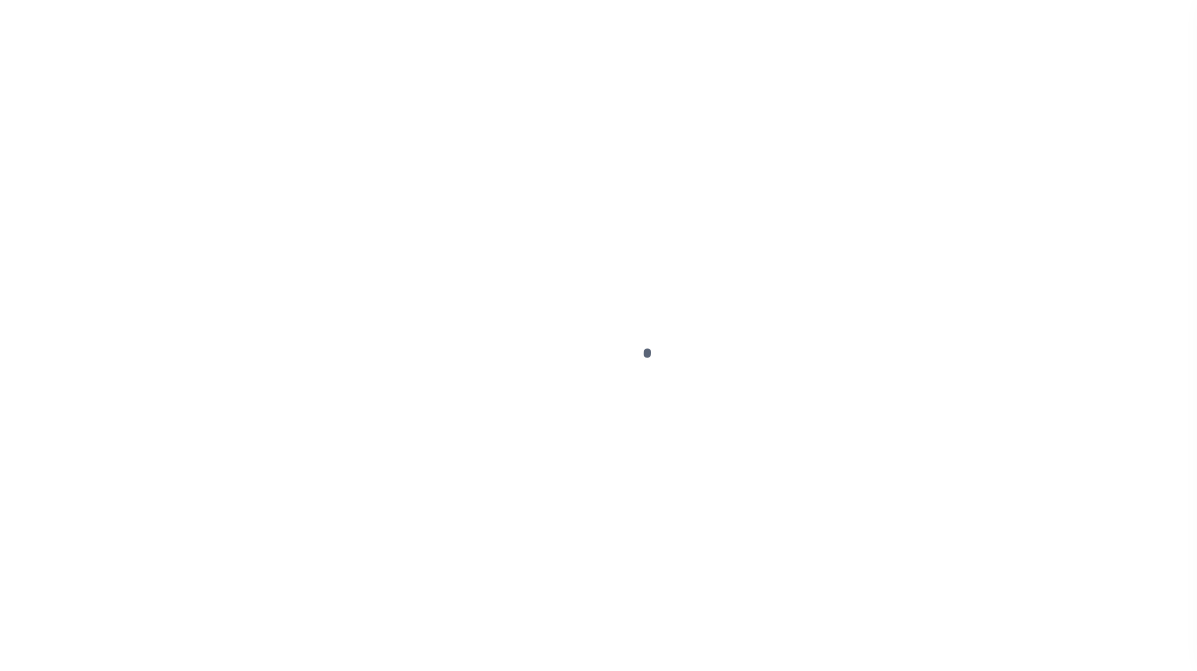 type on "15993" 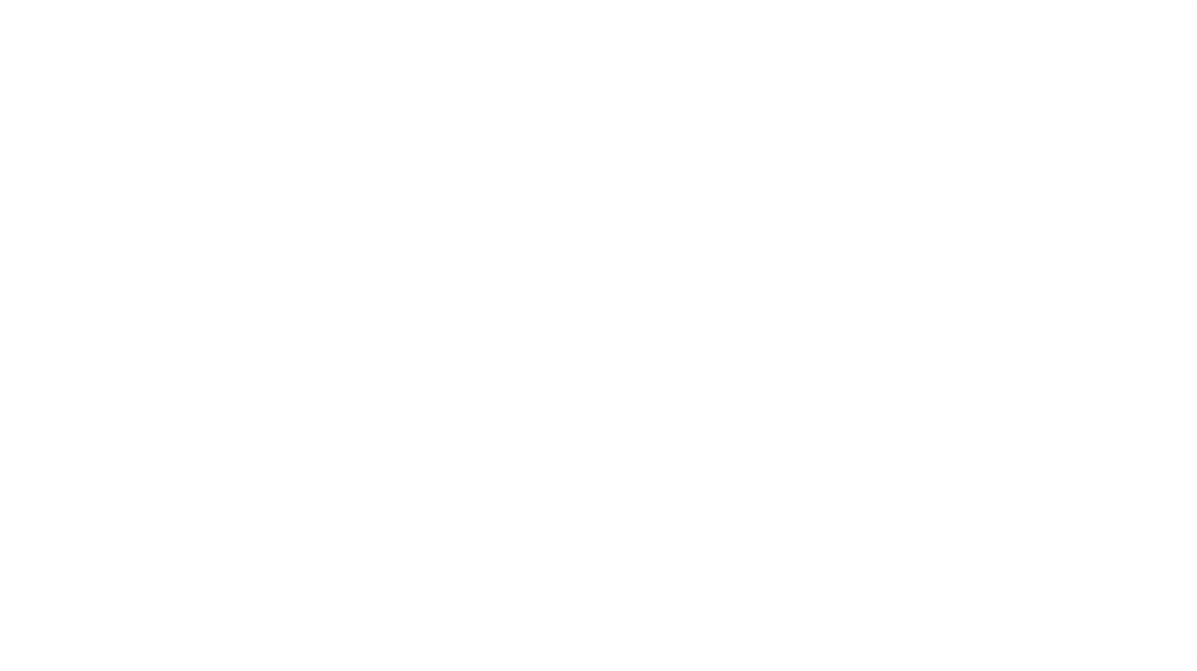 select on "14701" 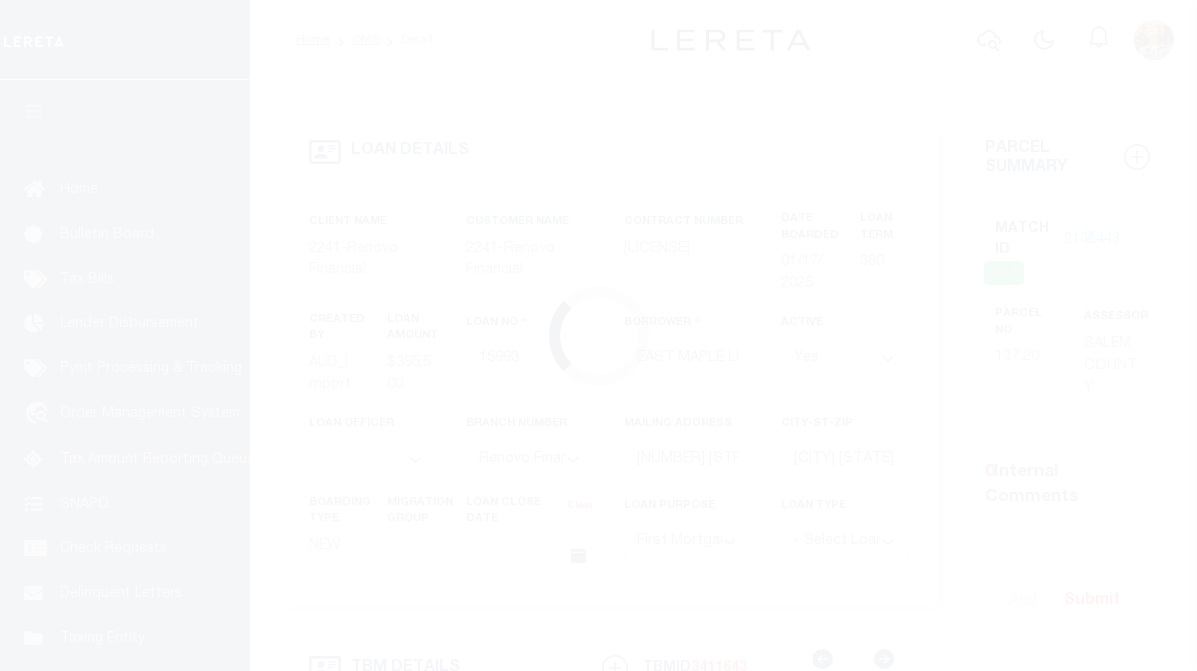 type on "18 East Maple Avenue" 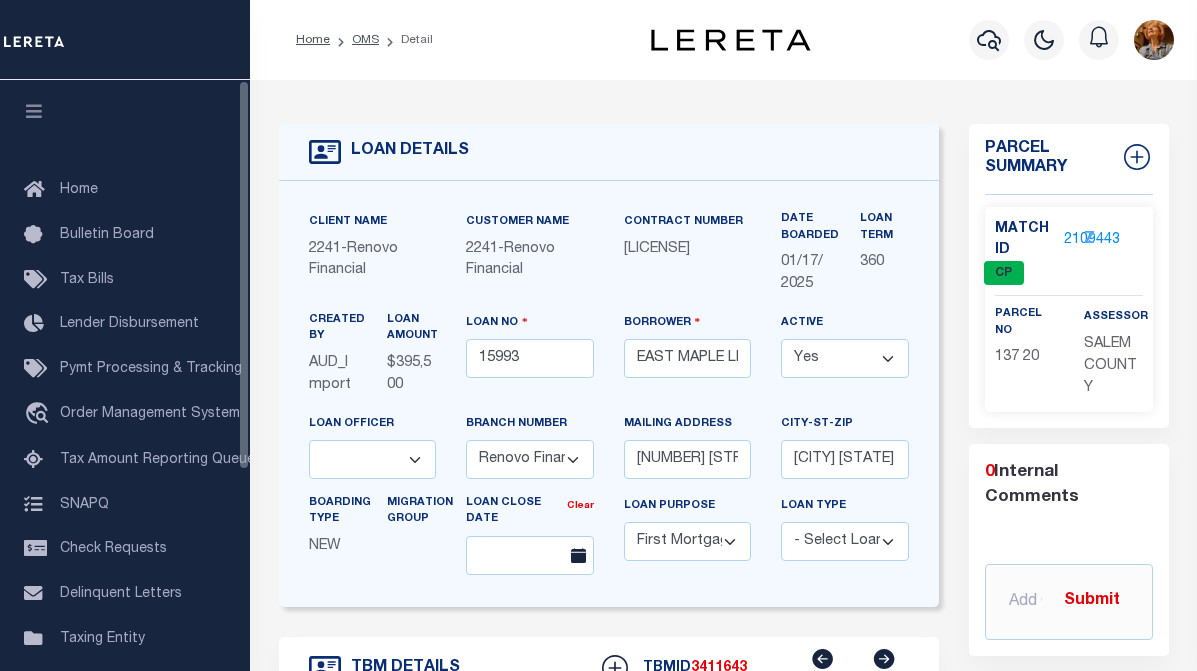 click at bounding box center (34, 114) 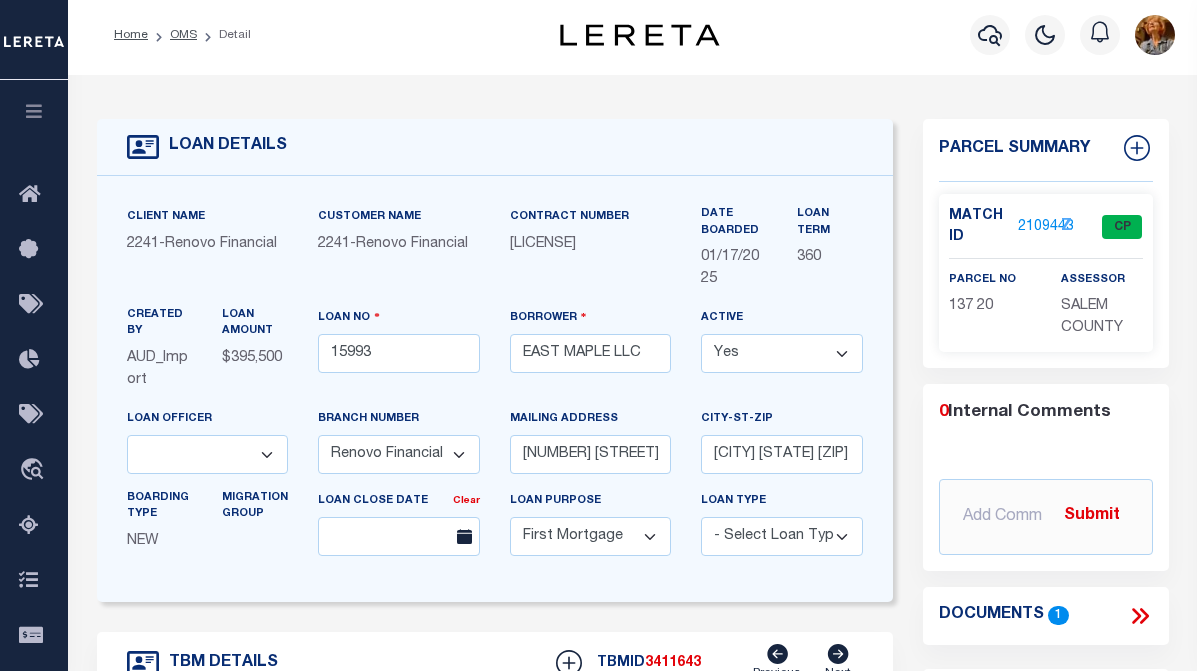 scroll, scrollTop: 0, scrollLeft: 0, axis: both 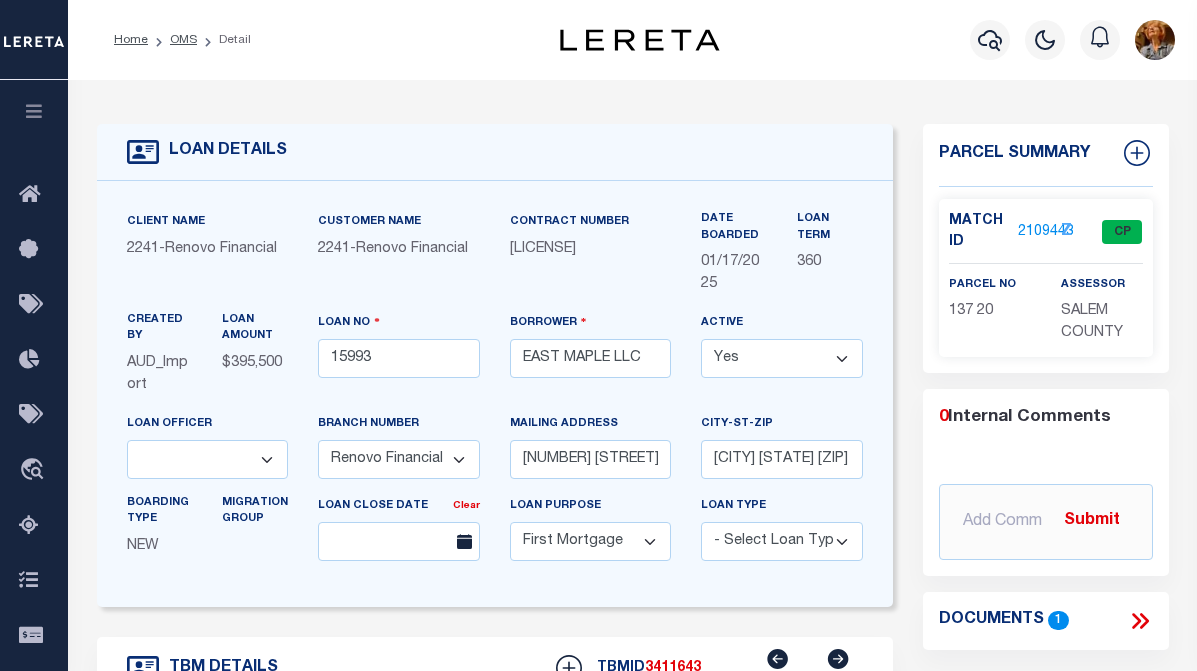 click 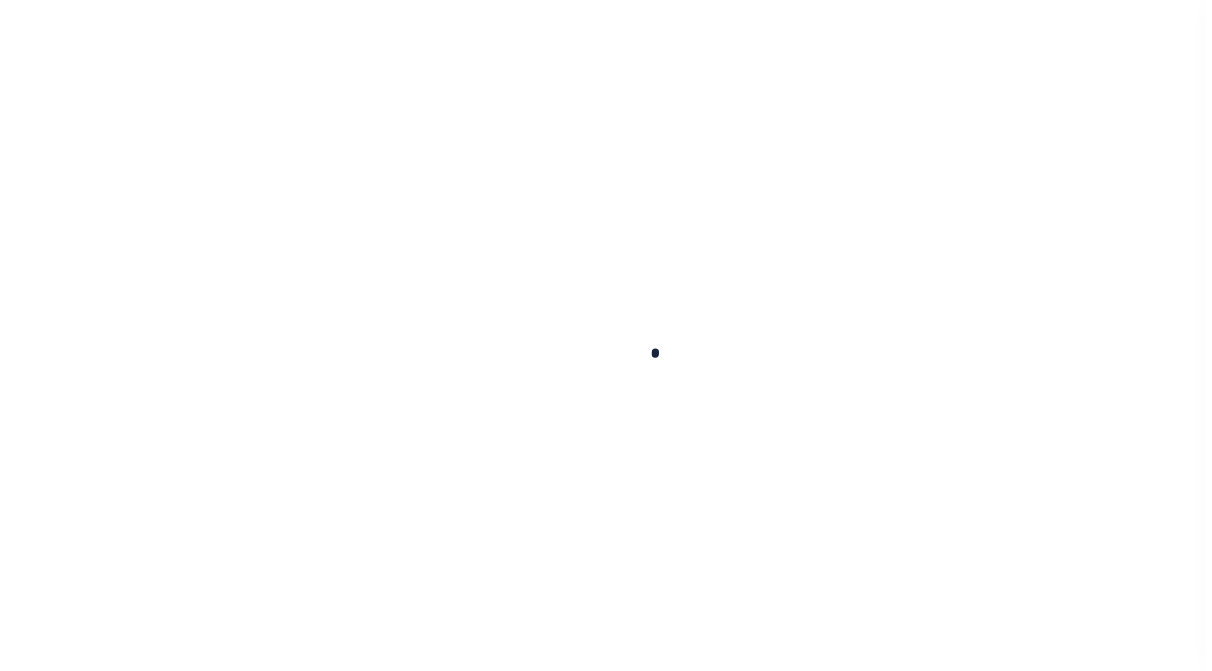 scroll, scrollTop: 0, scrollLeft: 0, axis: both 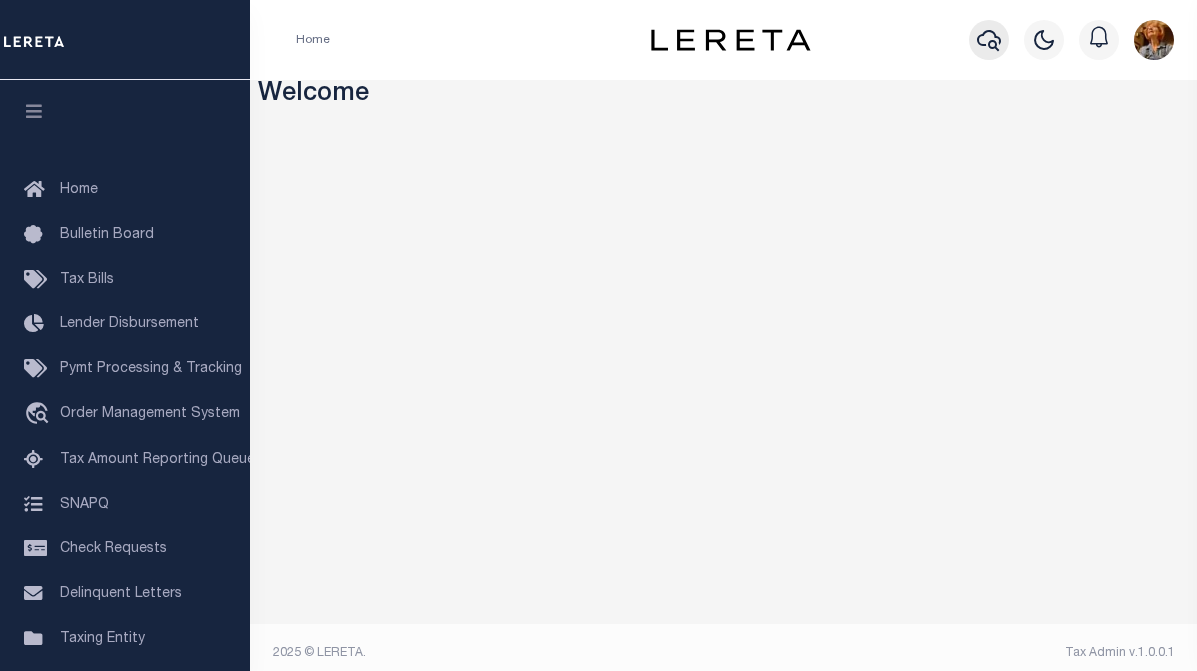 click 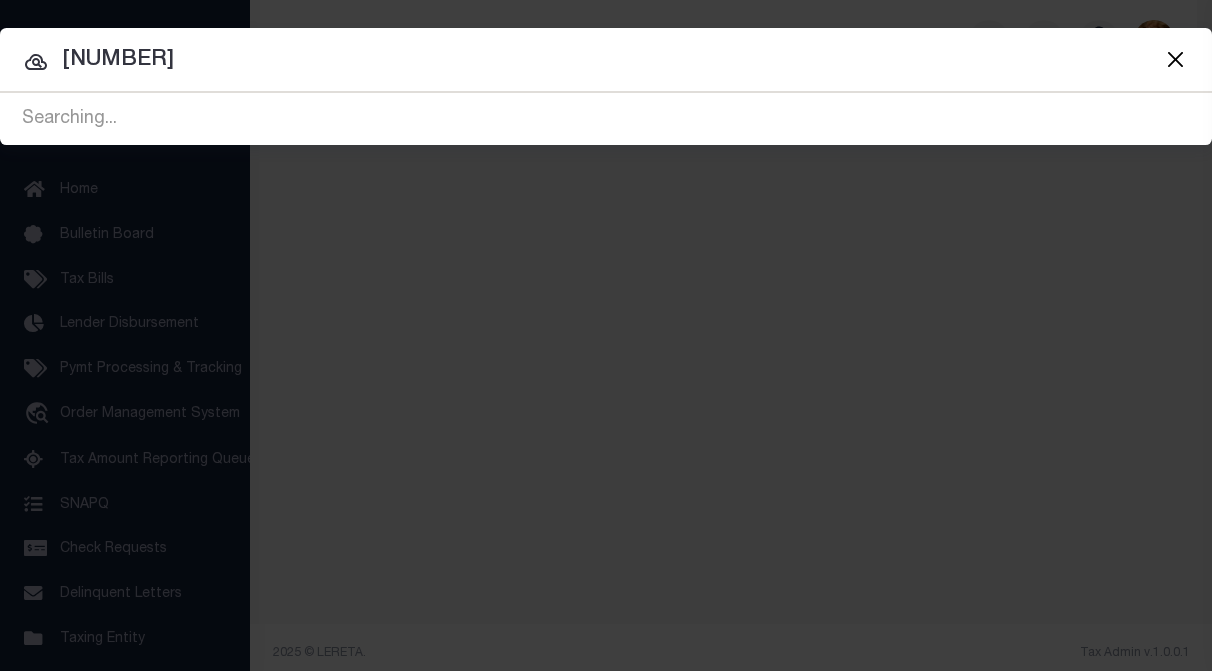 type on "[NUMBER]" 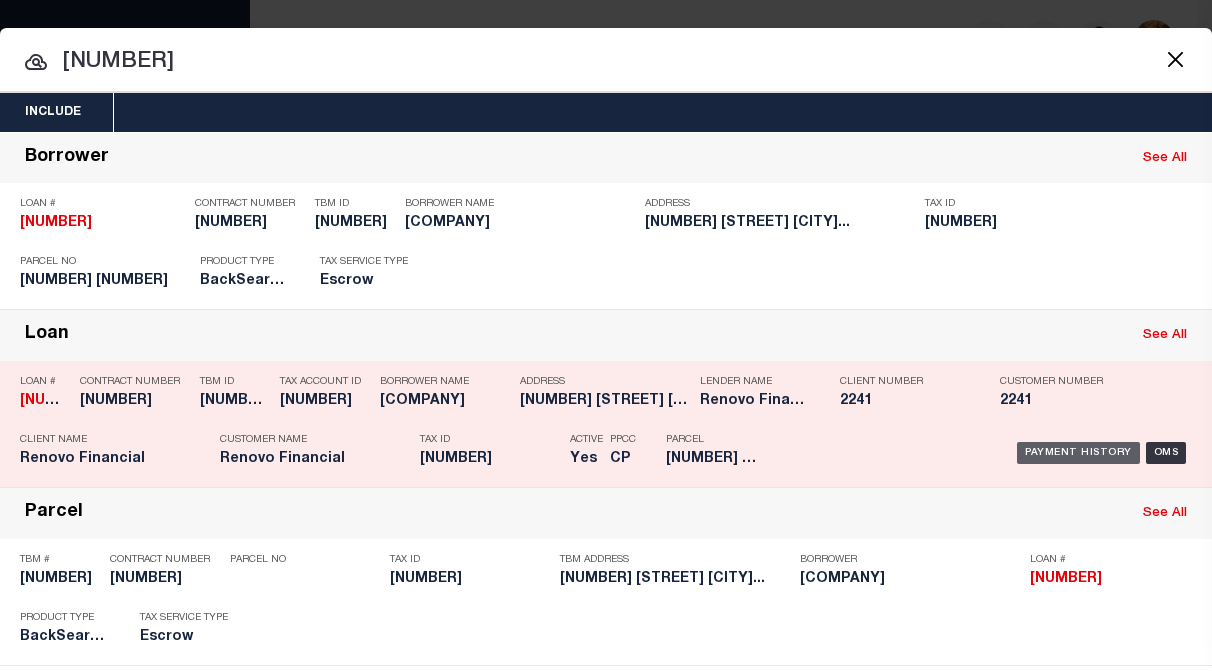 click on "Payment History" at bounding box center (1078, 453) 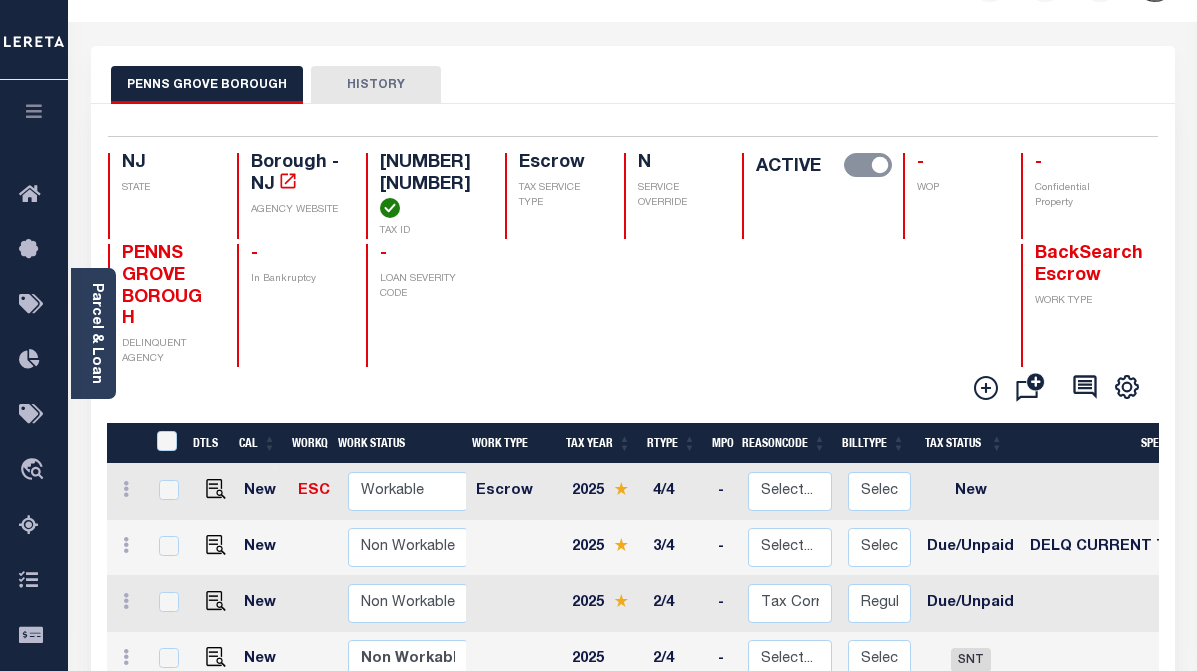 scroll, scrollTop: 100, scrollLeft: 0, axis: vertical 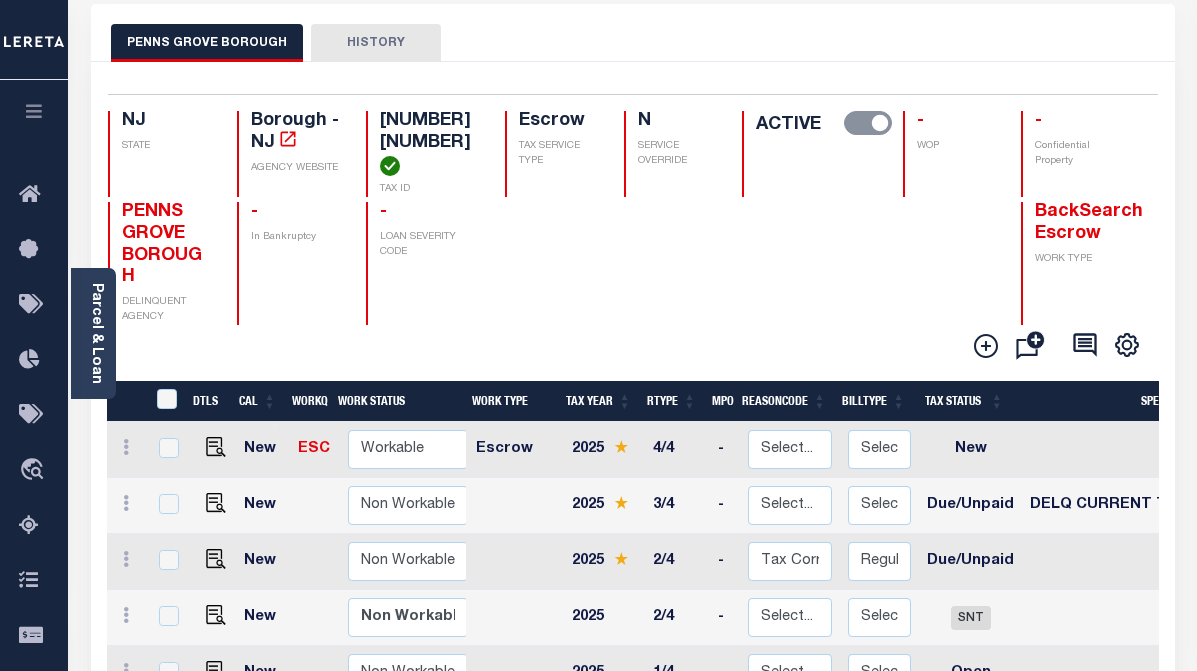 click on "PENNS GROVE BOROUGH" at bounding box center (207, 43) 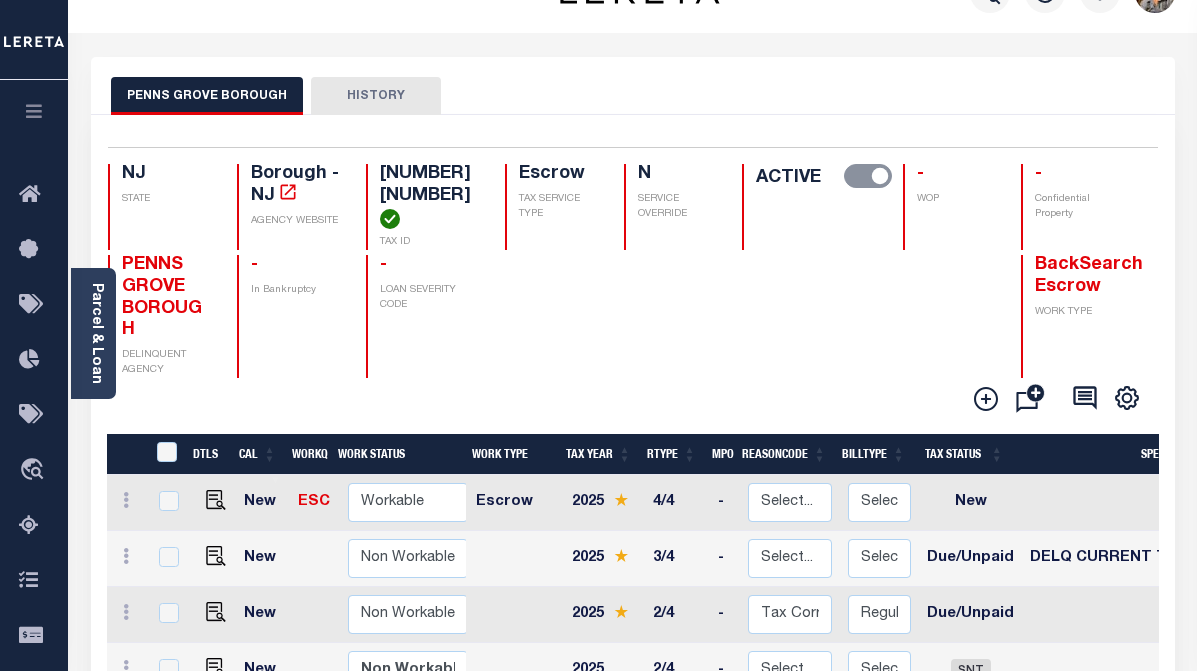 scroll, scrollTop: 0, scrollLeft: 0, axis: both 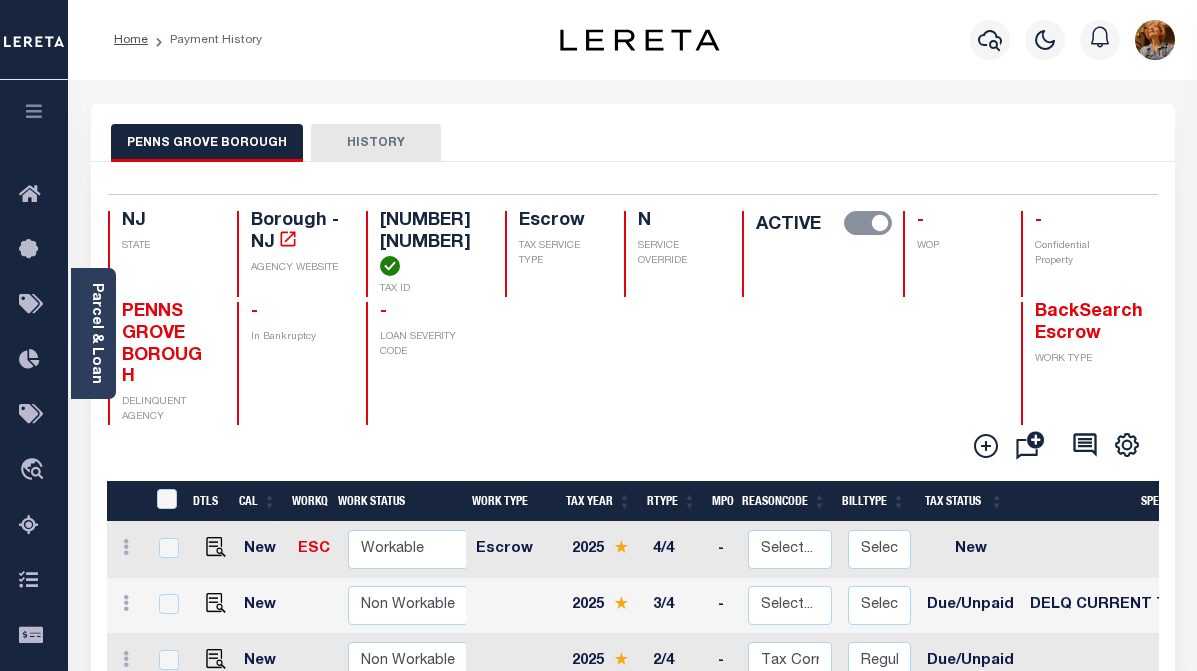 click on "HISTORY" at bounding box center (376, 143) 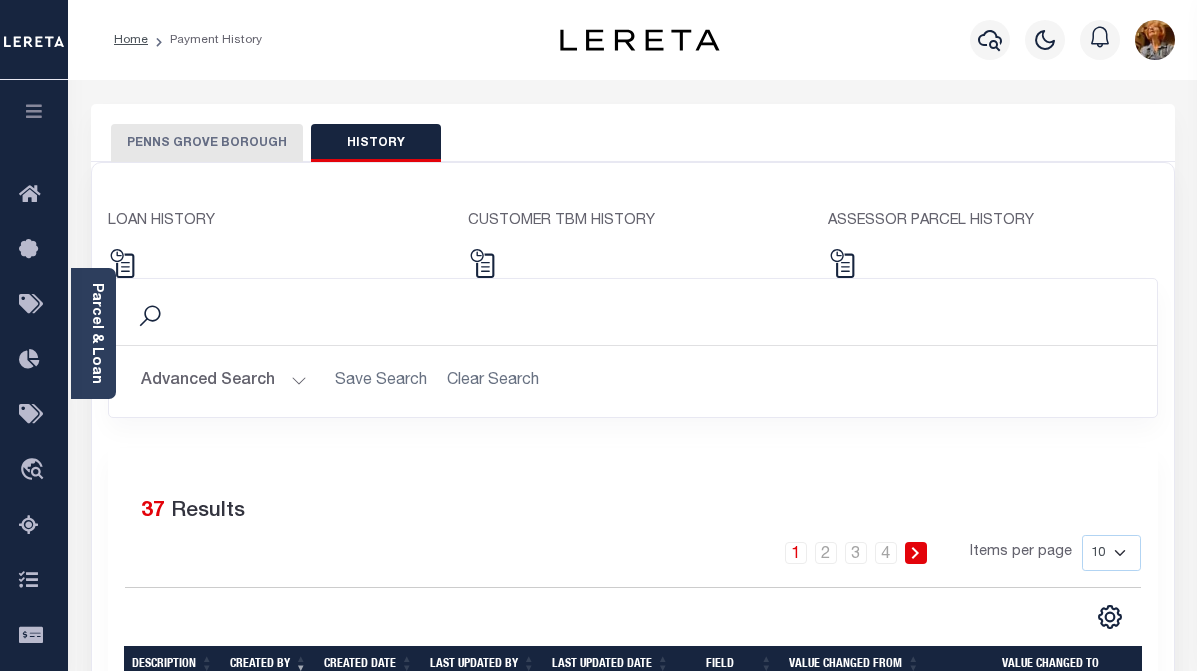 click on "PENNS GROVE BOROUGH" at bounding box center [207, 143] 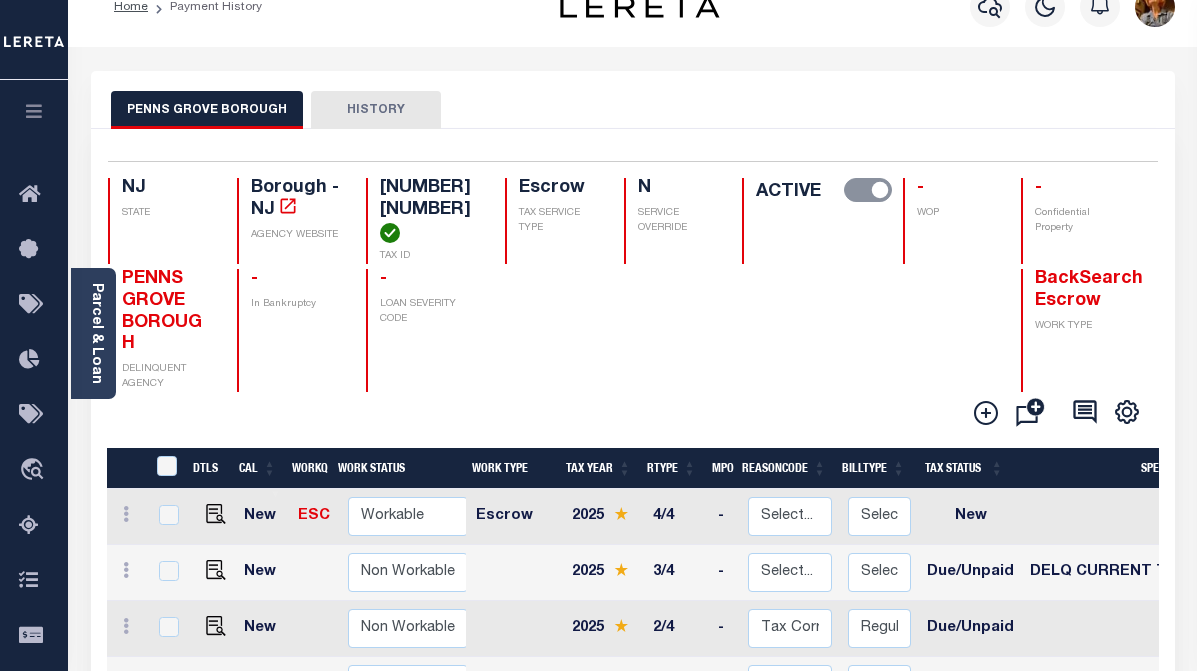 scroll, scrollTop: 0, scrollLeft: 0, axis: both 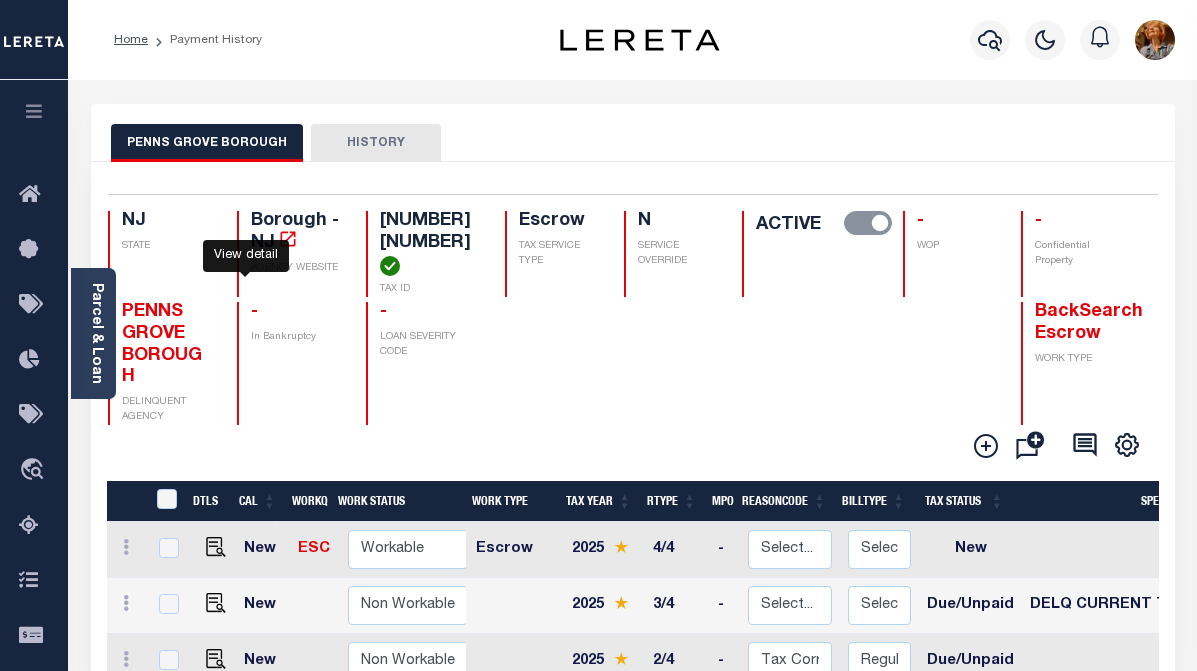click 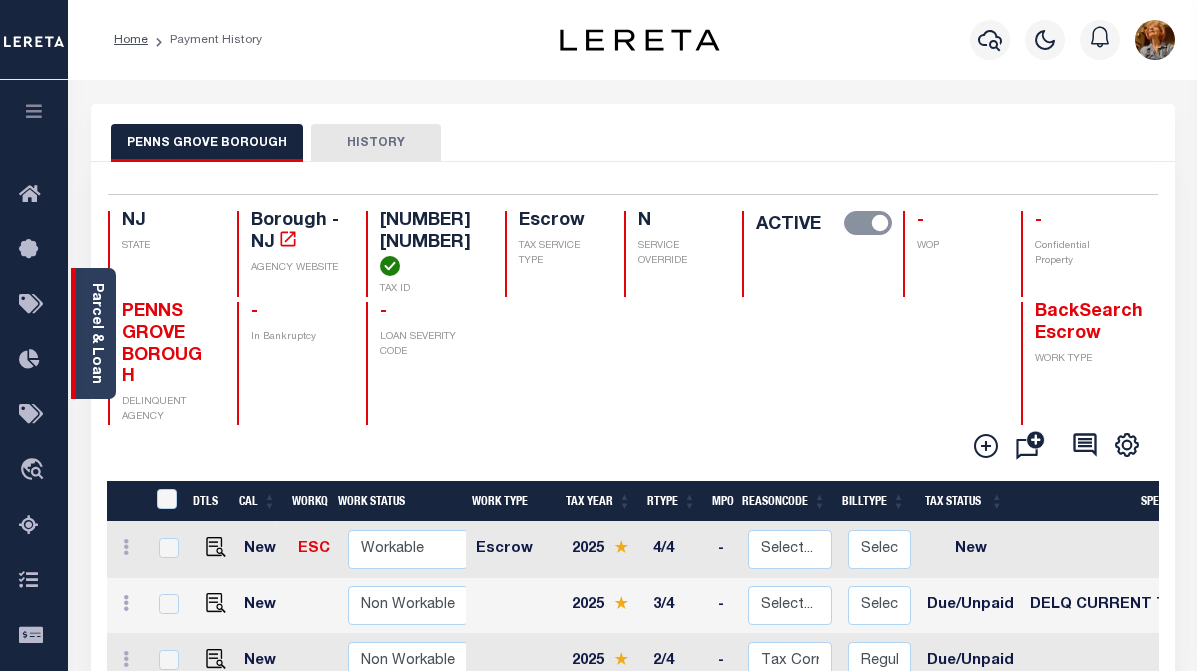 click on "Parcel & Loan" at bounding box center (96, 333) 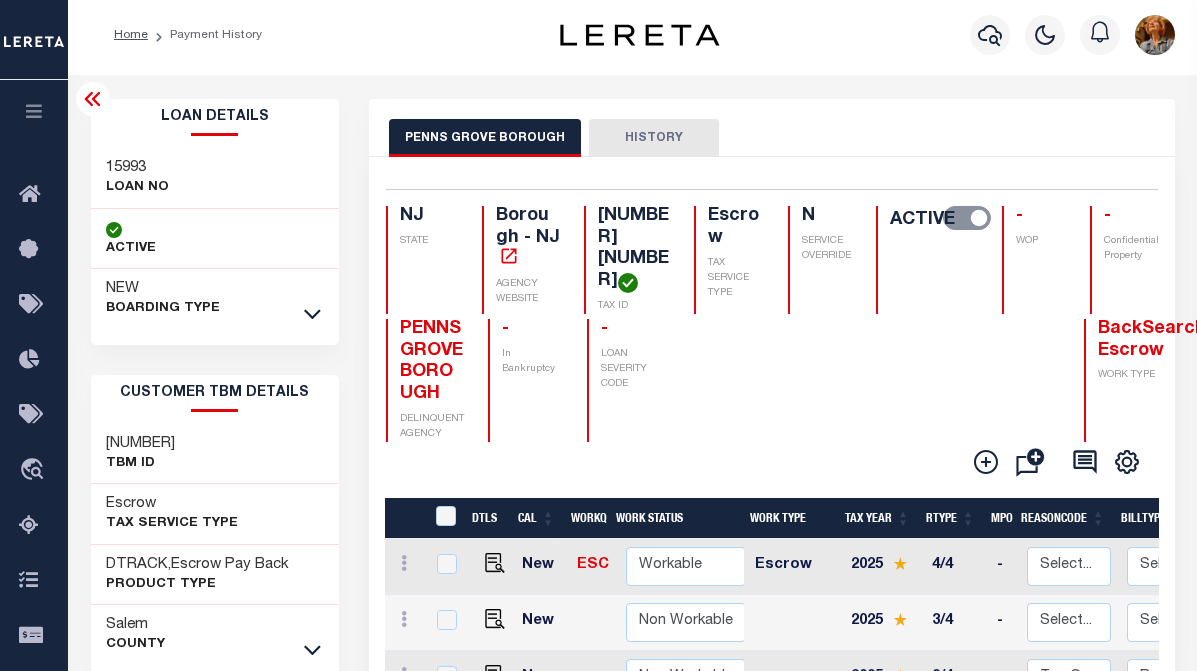 scroll, scrollTop: 0, scrollLeft: 0, axis: both 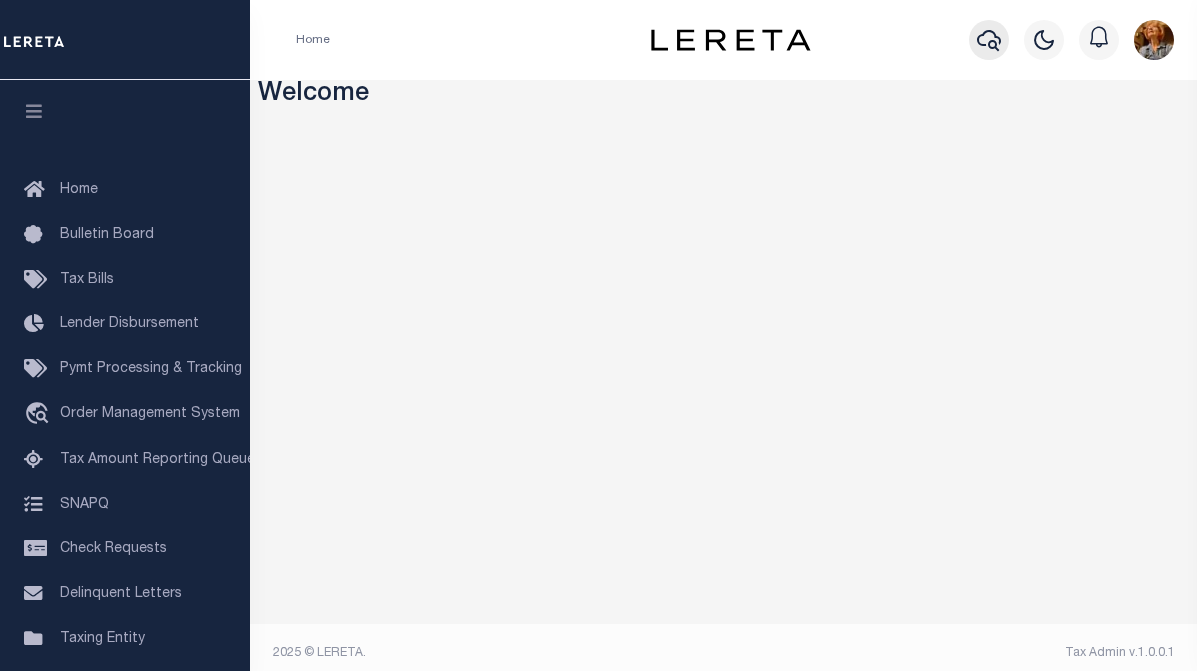 click 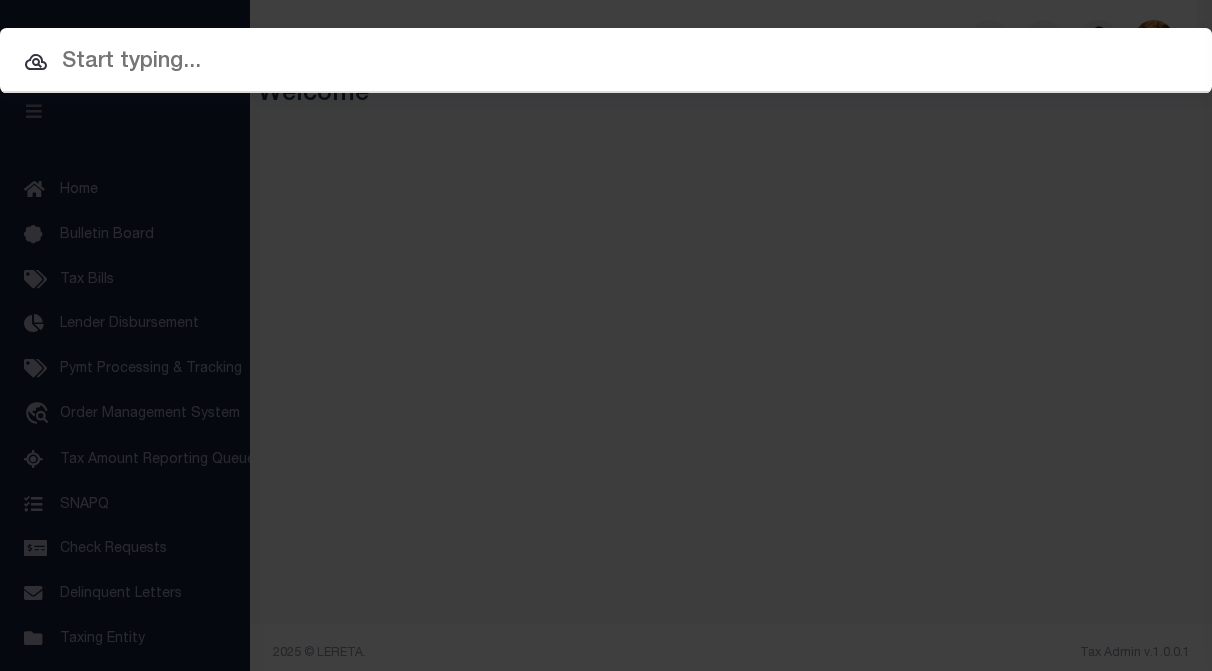 click at bounding box center [606, 62] 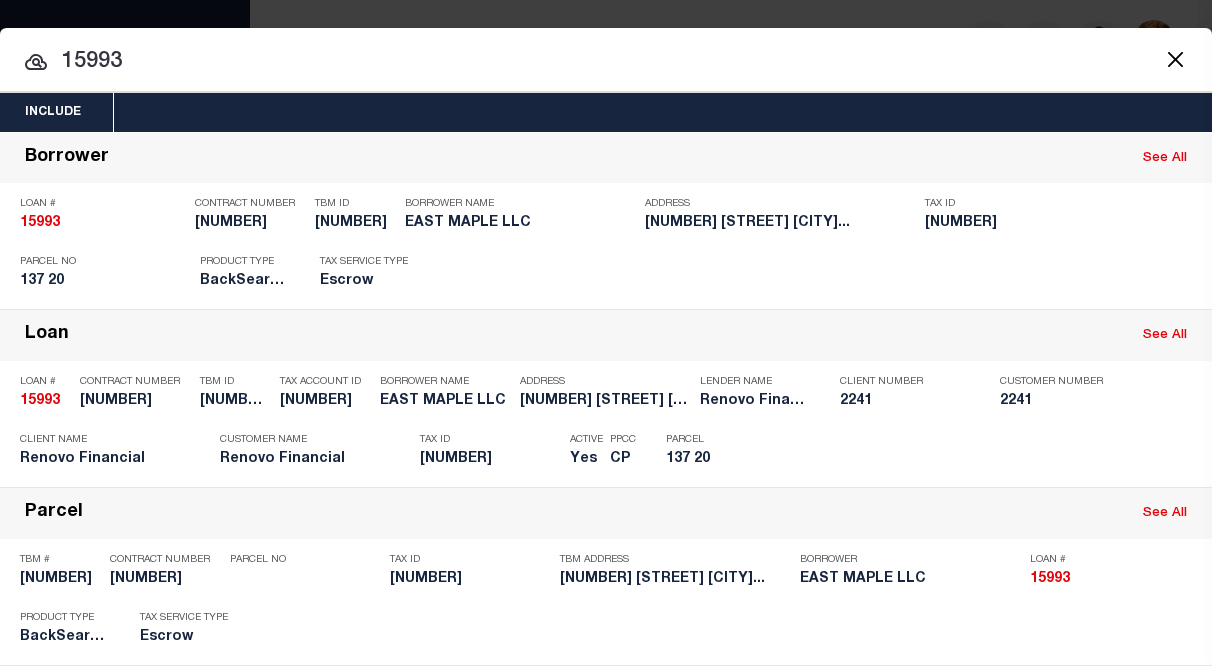 click on "15993" at bounding box center (606, 62) 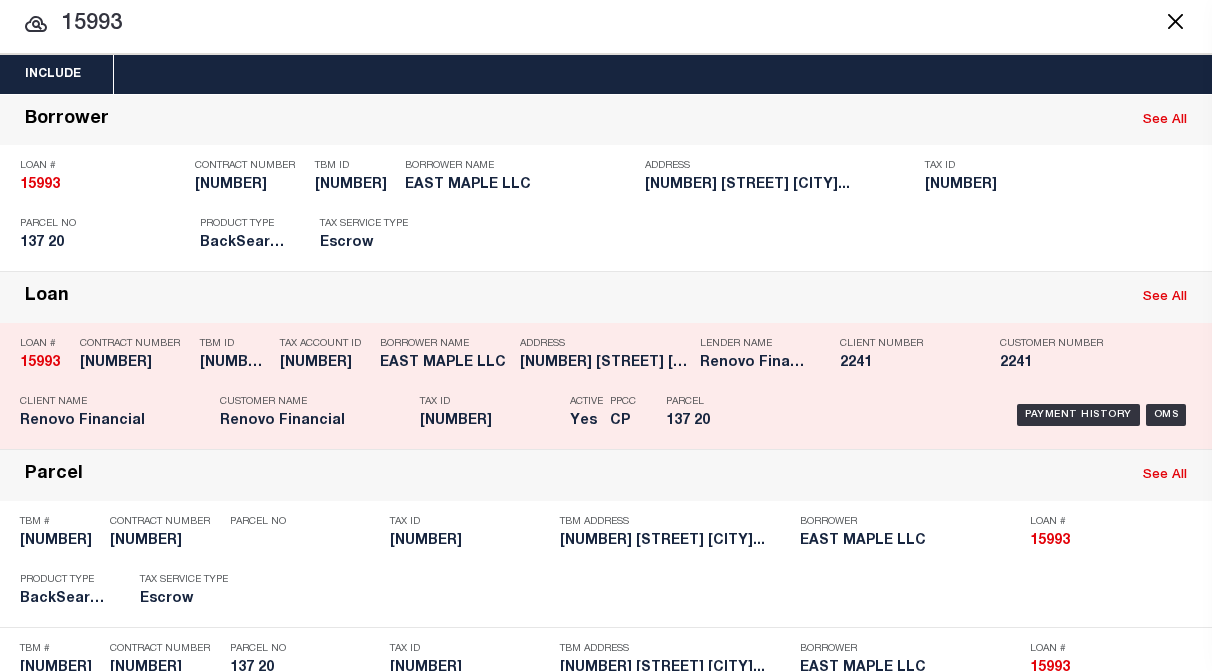 scroll, scrollTop: 0, scrollLeft: 0, axis: both 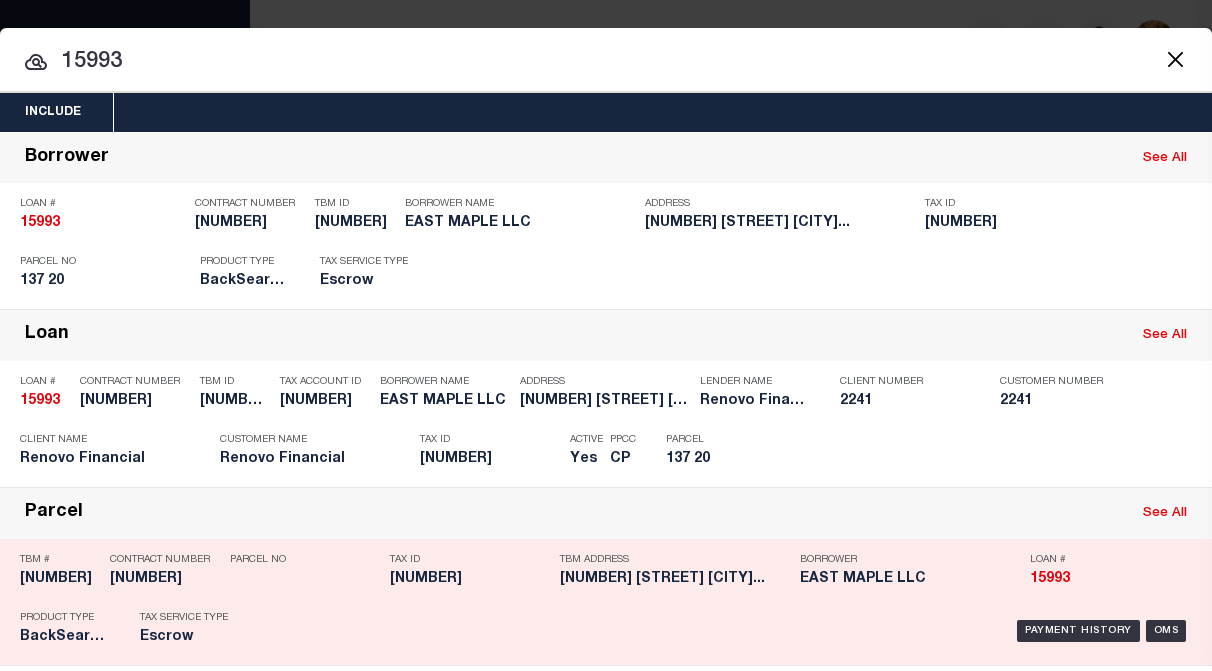 click on "See All" at bounding box center [1165, 513] 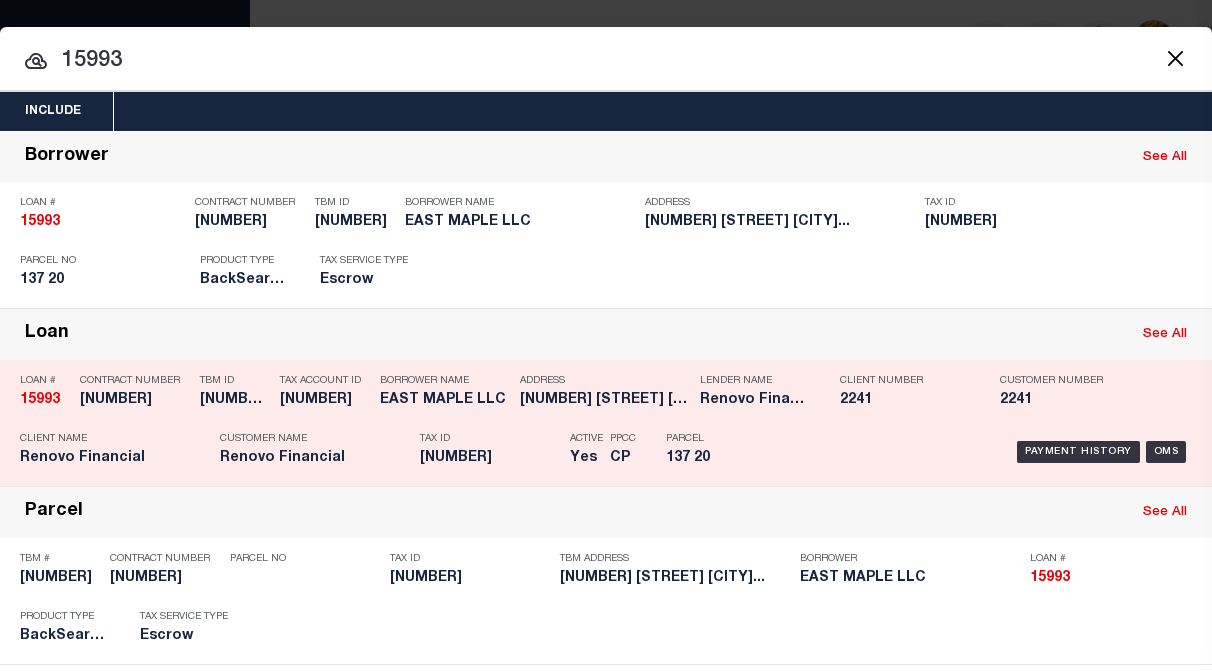 scroll, scrollTop: 0, scrollLeft: 0, axis: both 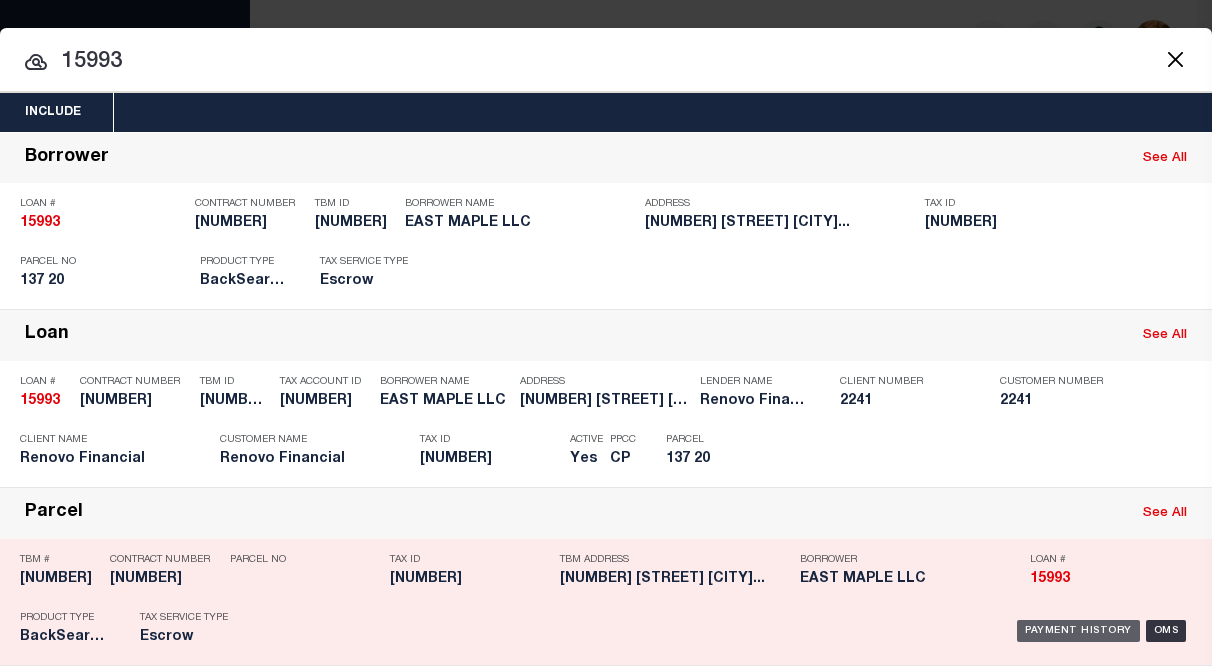 click on "Payment History" at bounding box center (1078, 631) 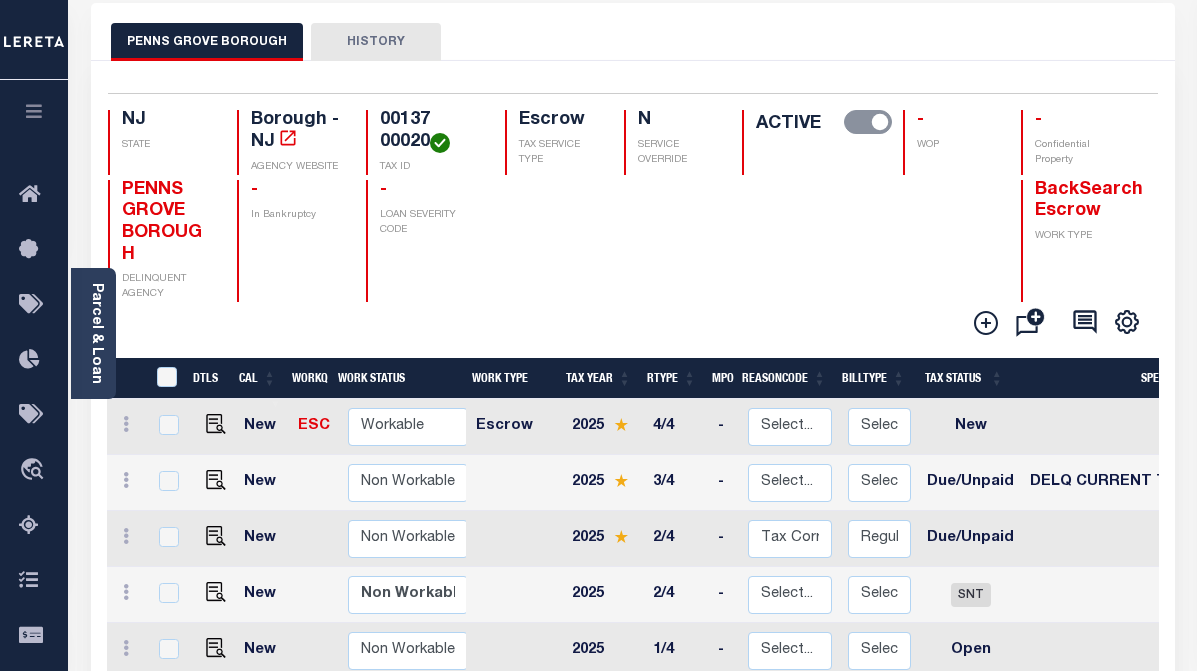 scroll, scrollTop: 0, scrollLeft: 0, axis: both 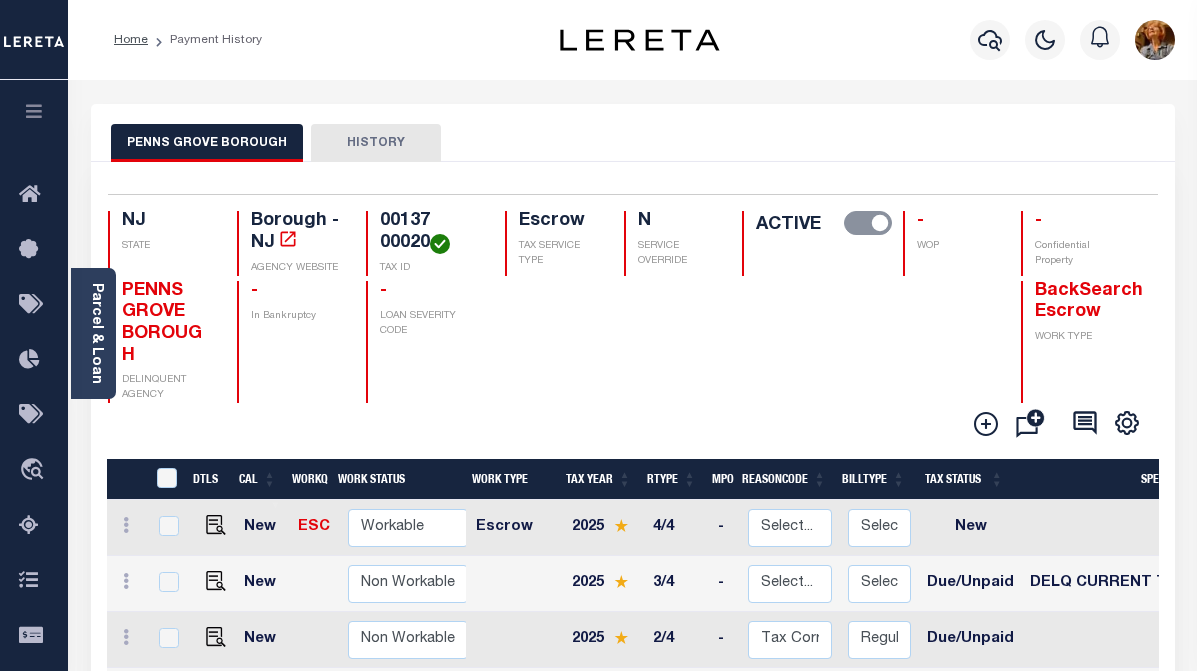 click on "HISTORY" at bounding box center [376, 143] 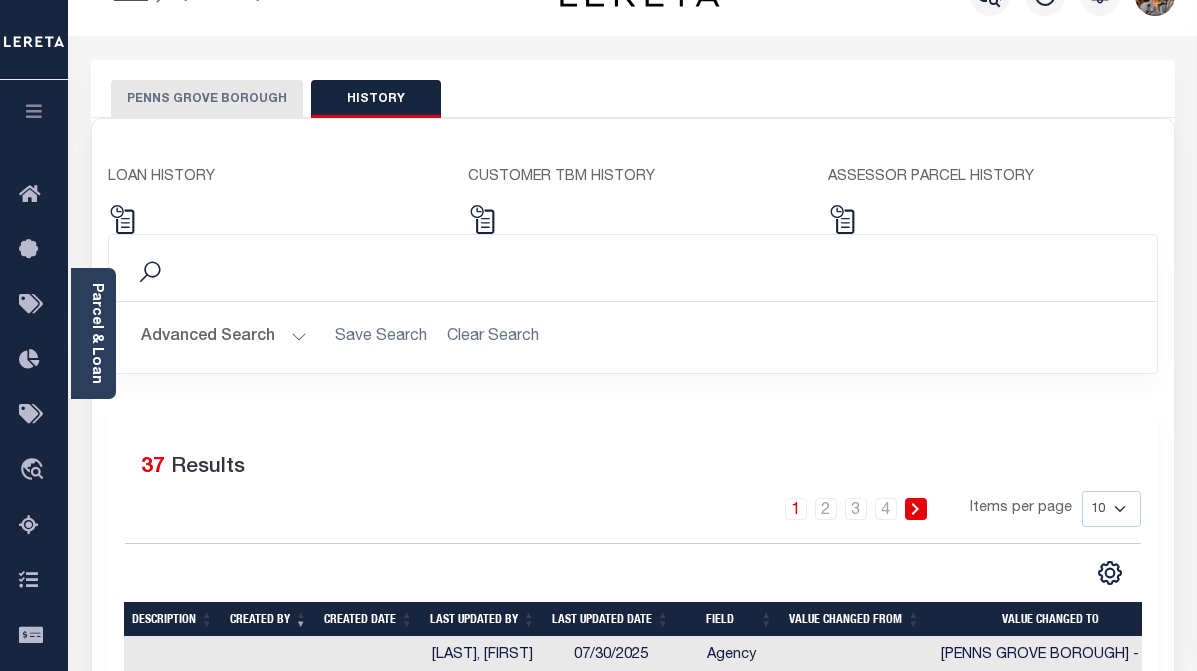 scroll, scrollTop: 0, scrollLeft: 0, axis: both 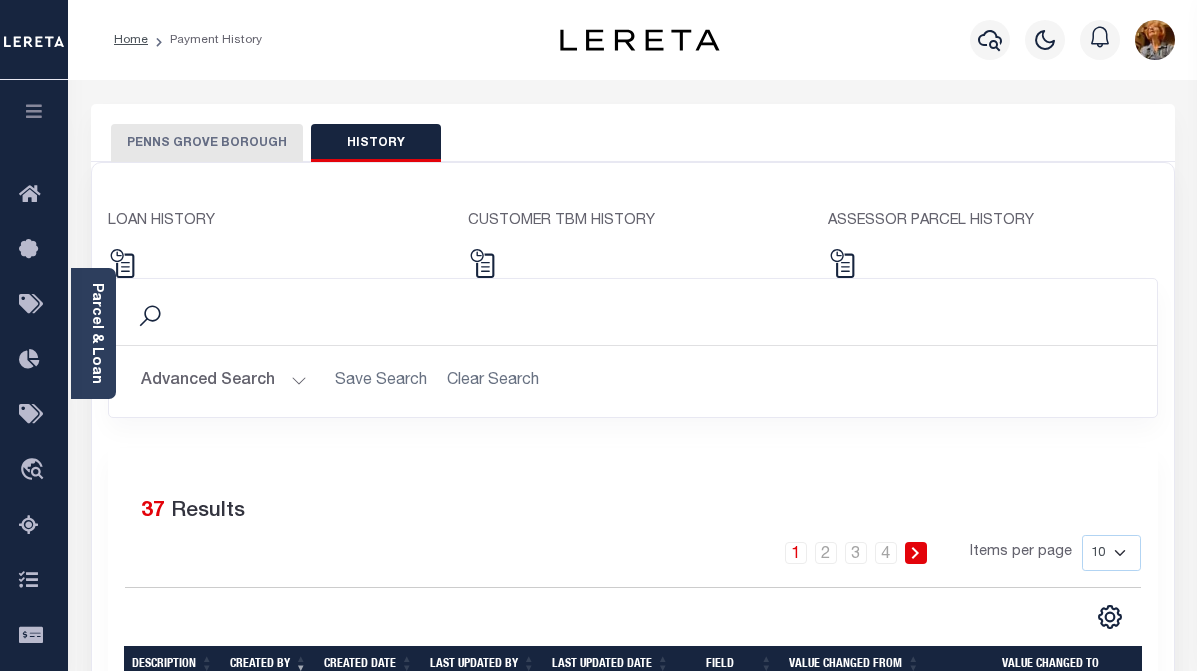click on "PENNS GROVE BOROUGH" at bounding box center (207, 143) 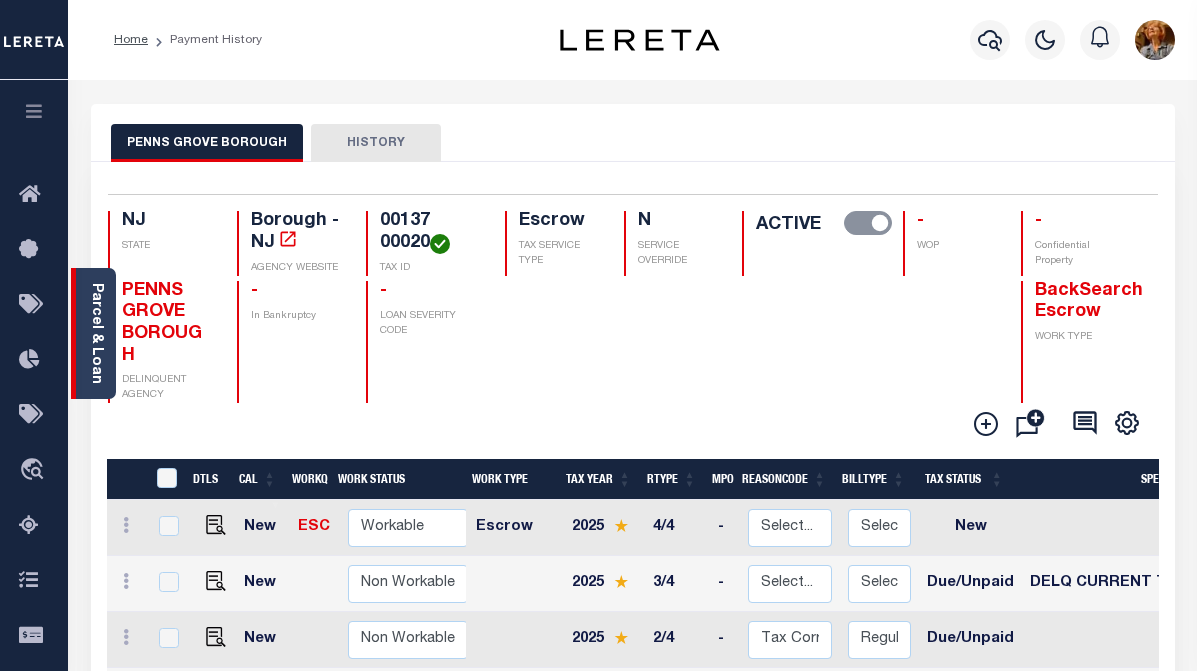click on "Parcel & Loan" at bounding box center [96, 333] 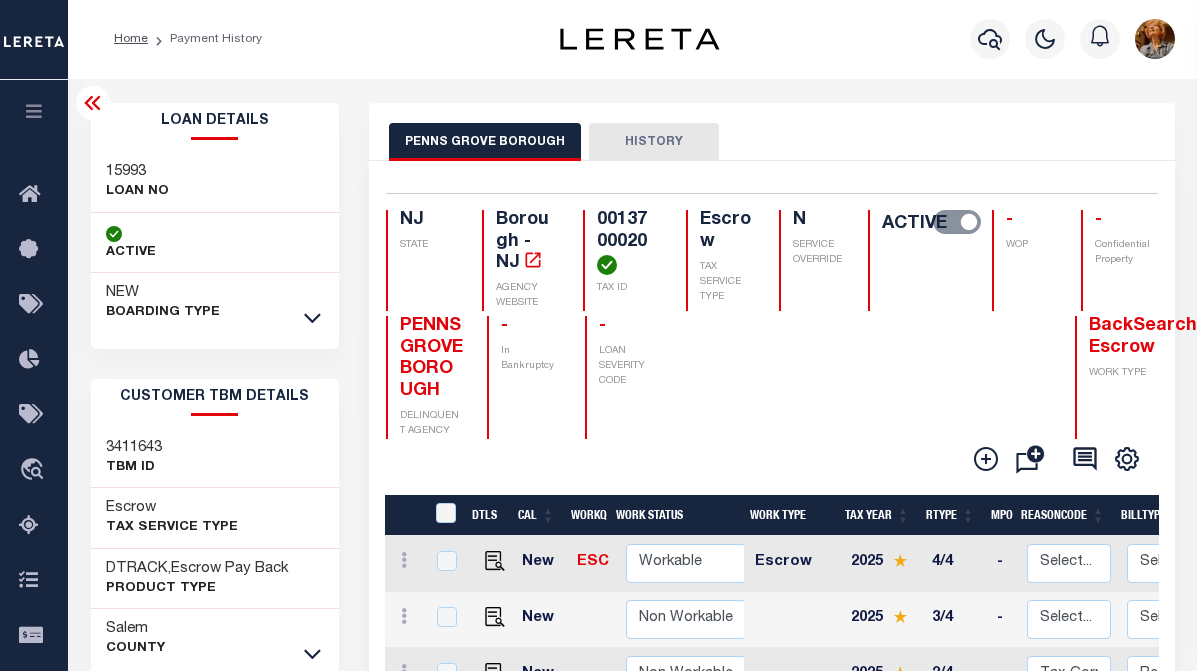 scroll, scrollTop: 0, scrollLeft: 0, axis: both 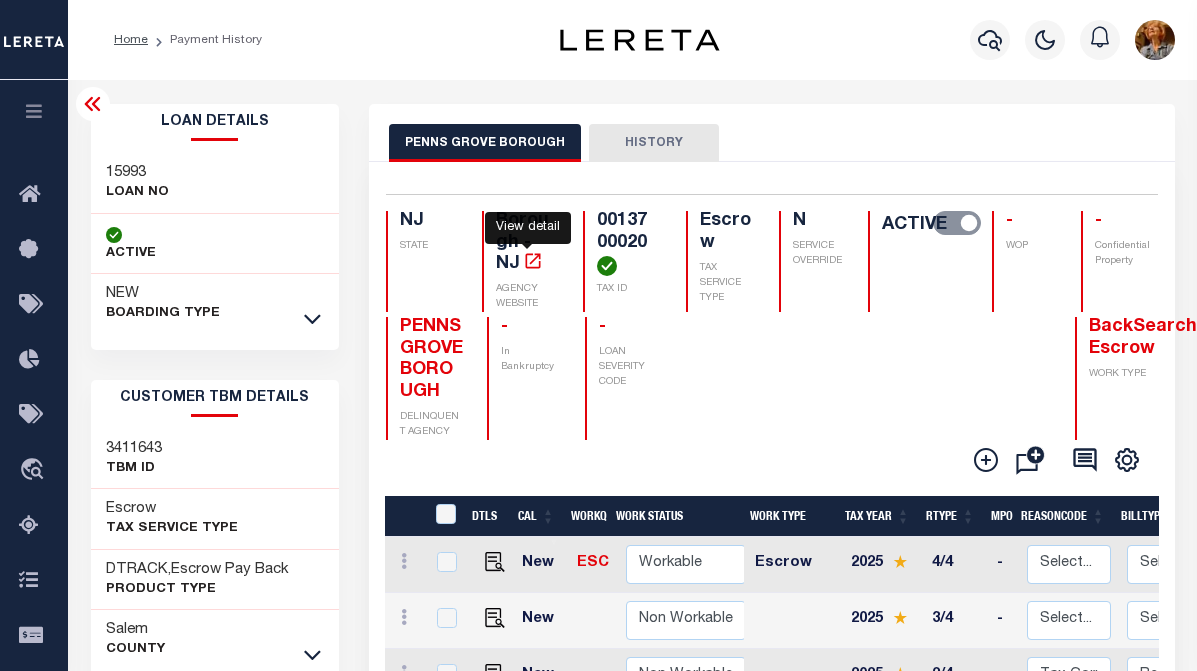 click 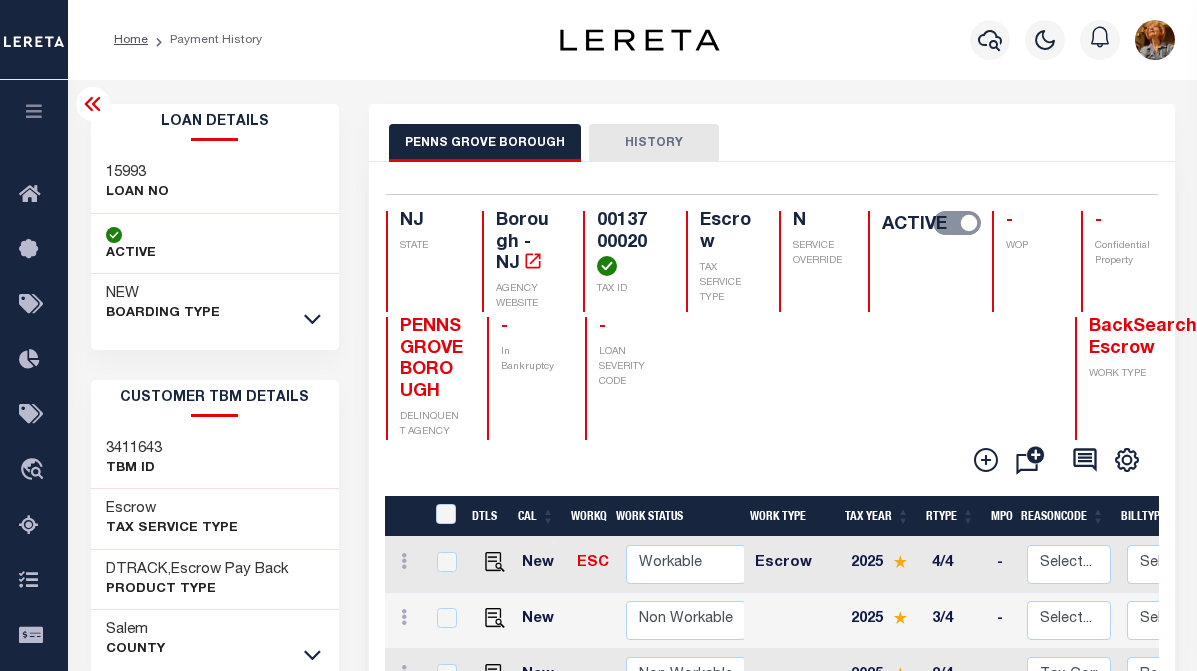 click 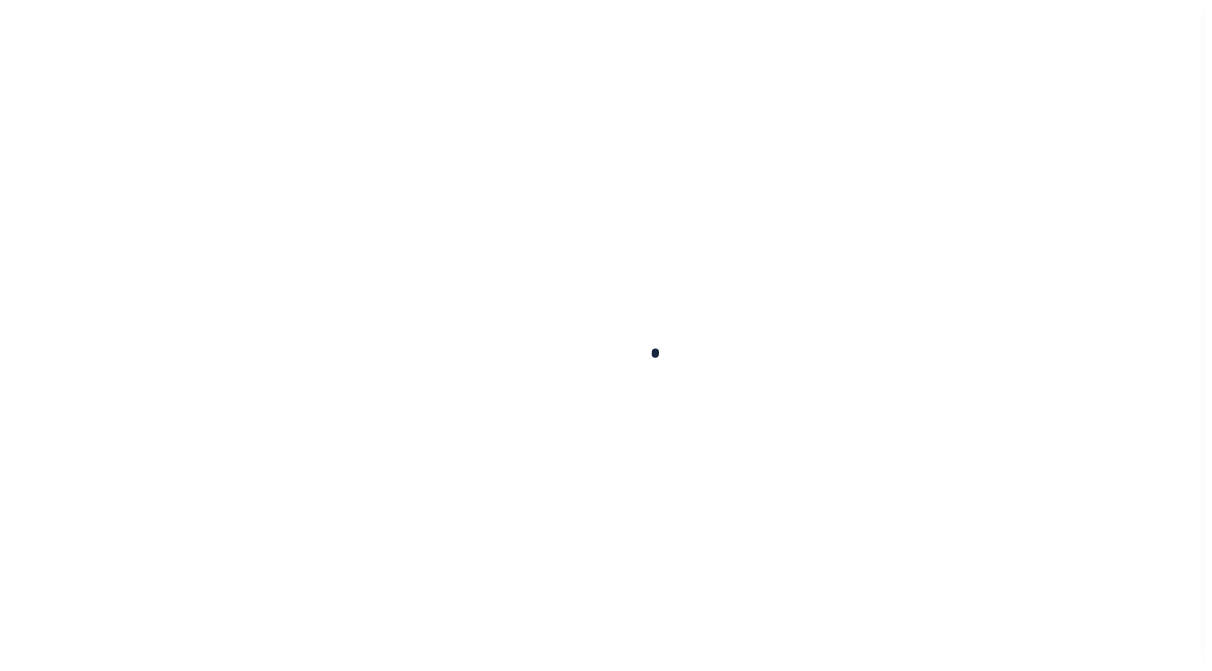 scroll, scrollTop: 0, scrollLeft: 0, axis: both 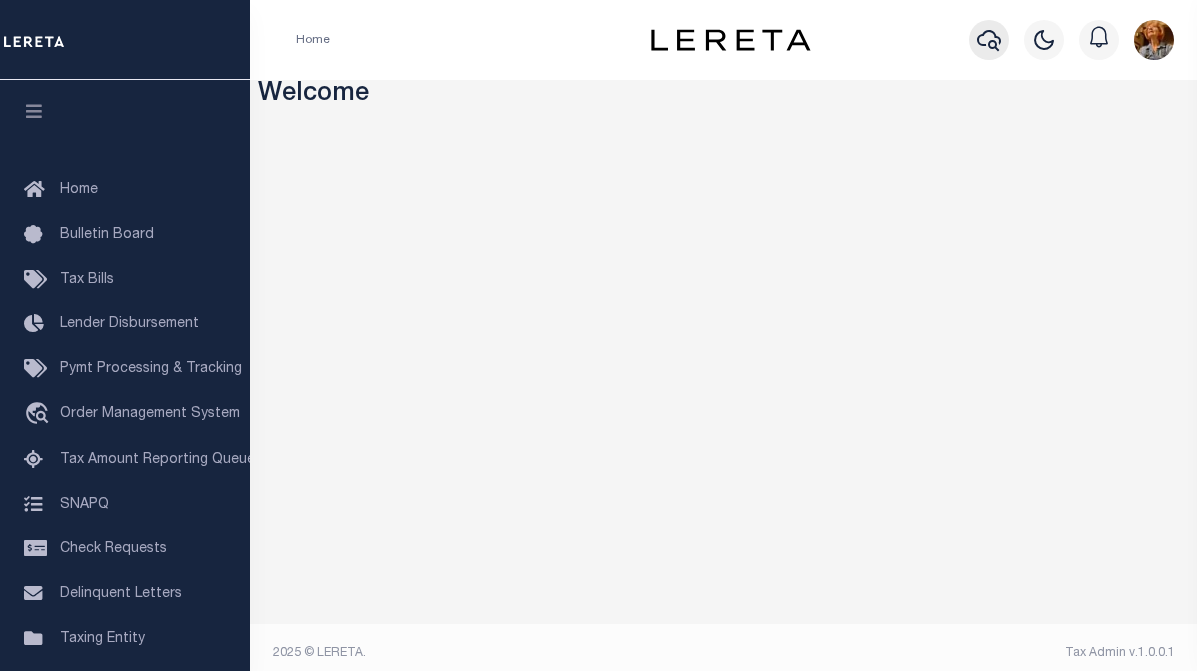 click 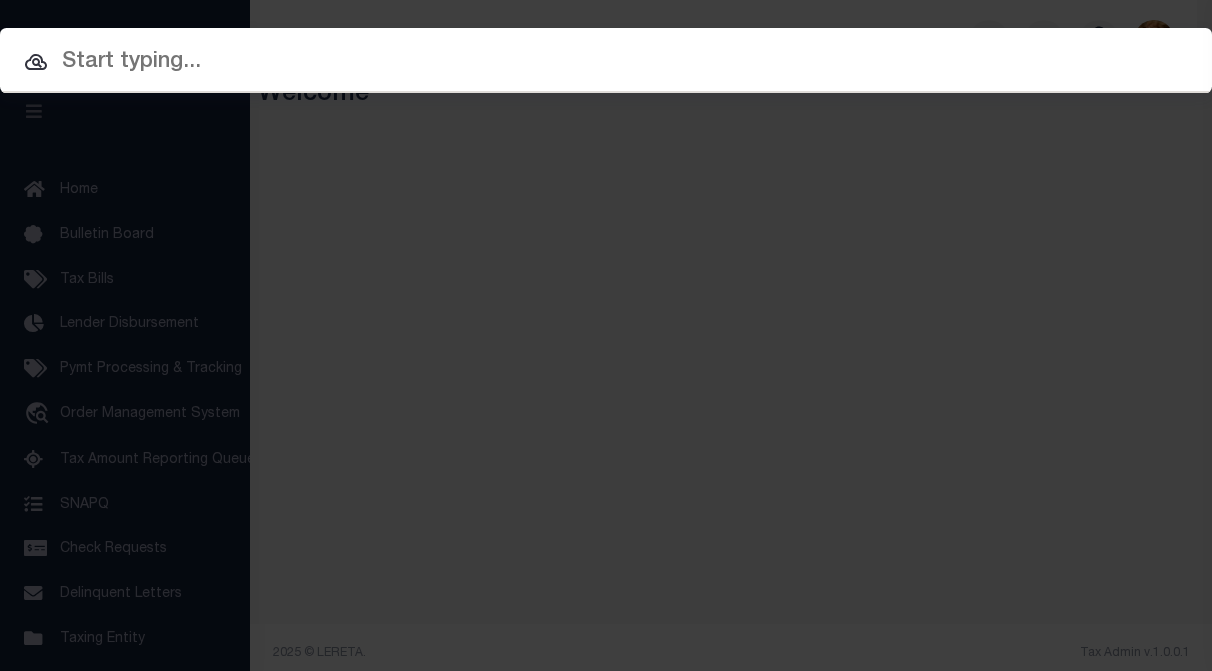 click at bounding box center [606, 62] 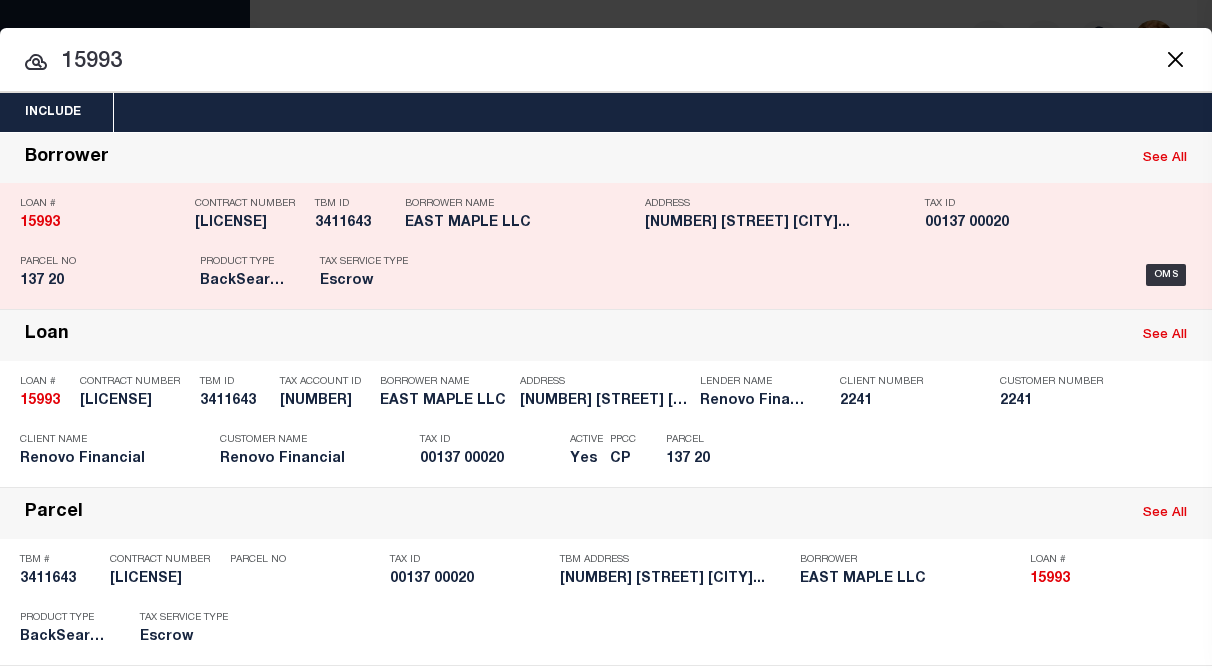 click on "See All" at bounding box center (1165, 158) 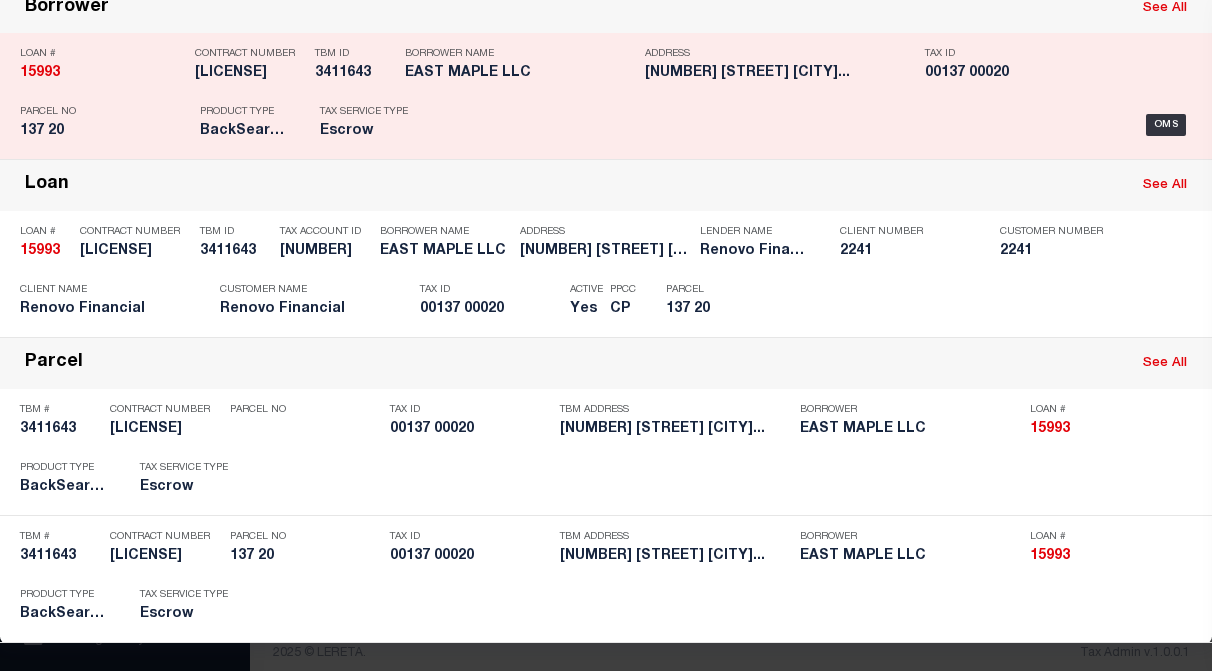 scroll, scrollTop: 153, scrollLeft: 0, axis: vertical 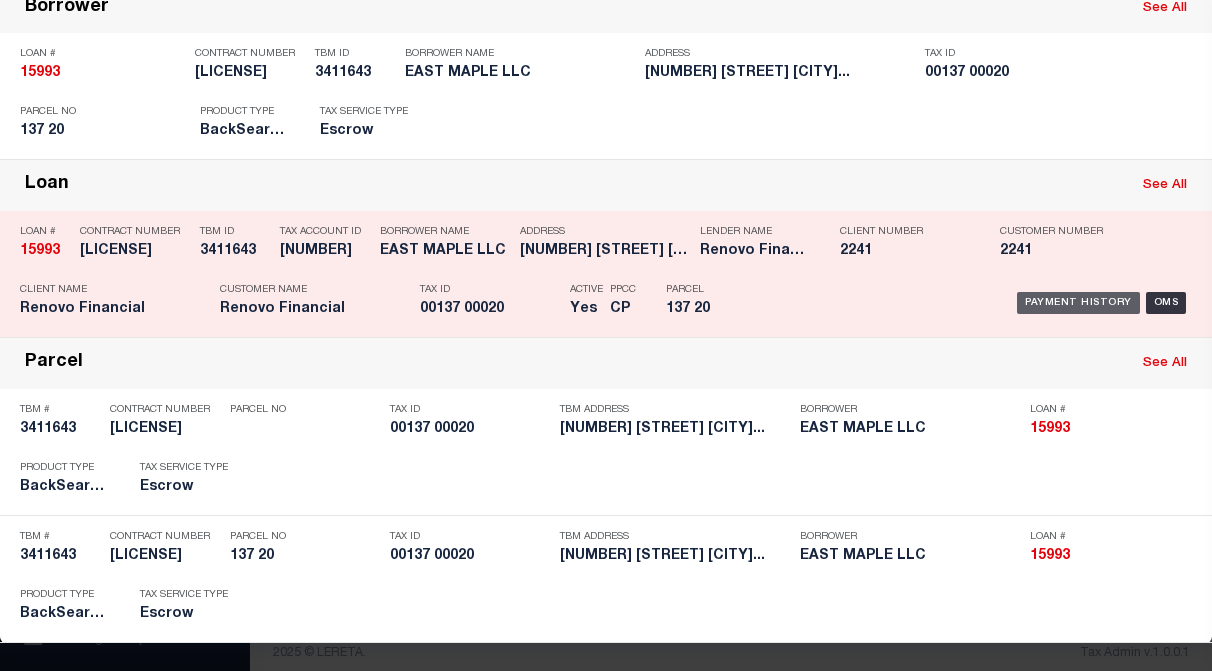 click on "Payment History" at bounding box center (1078, 303) 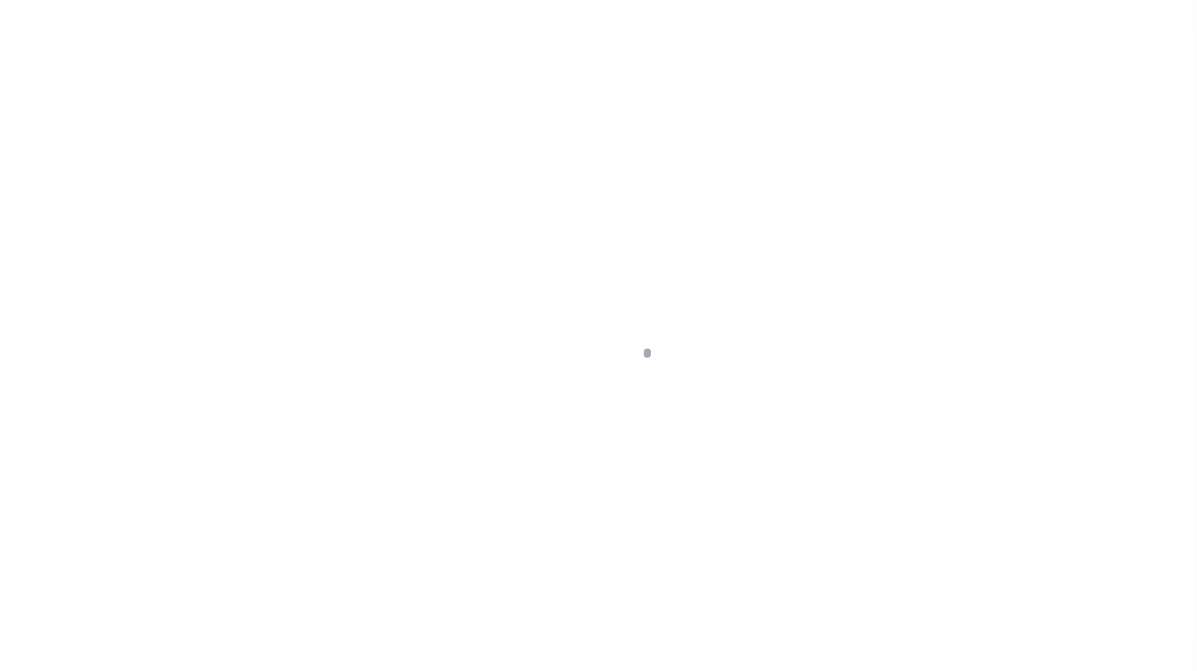 scroll, scrollTop: 0, scrollLeft: 0, axis: both 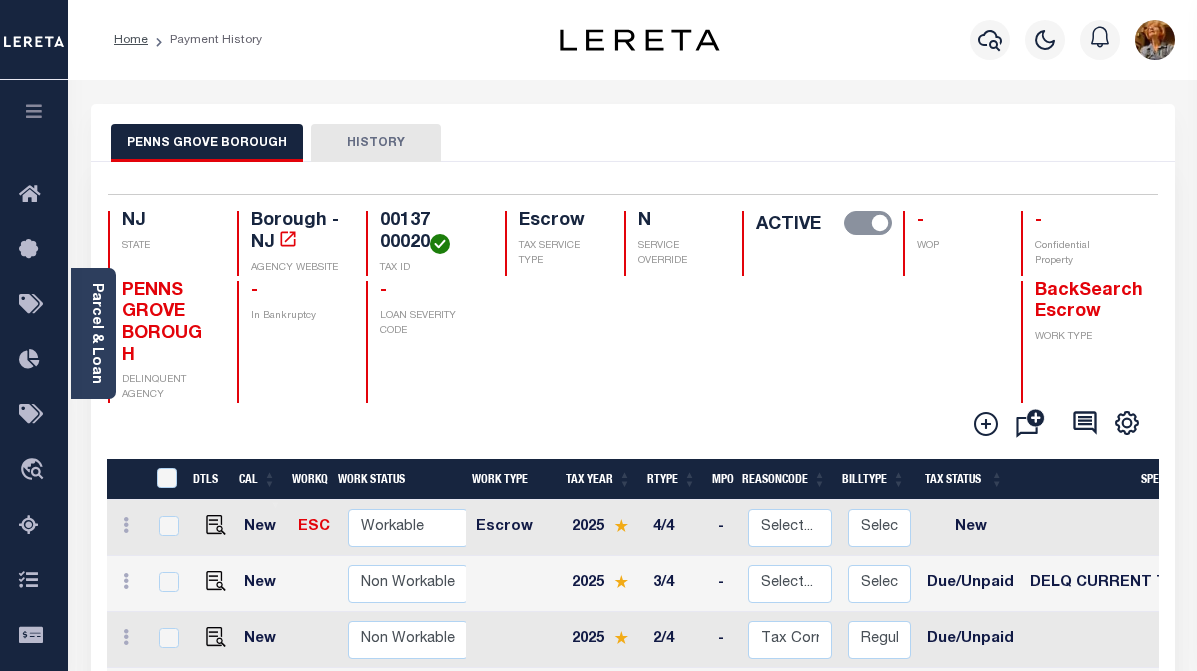 click on "HISTORY" at bounding box center [376, 143] 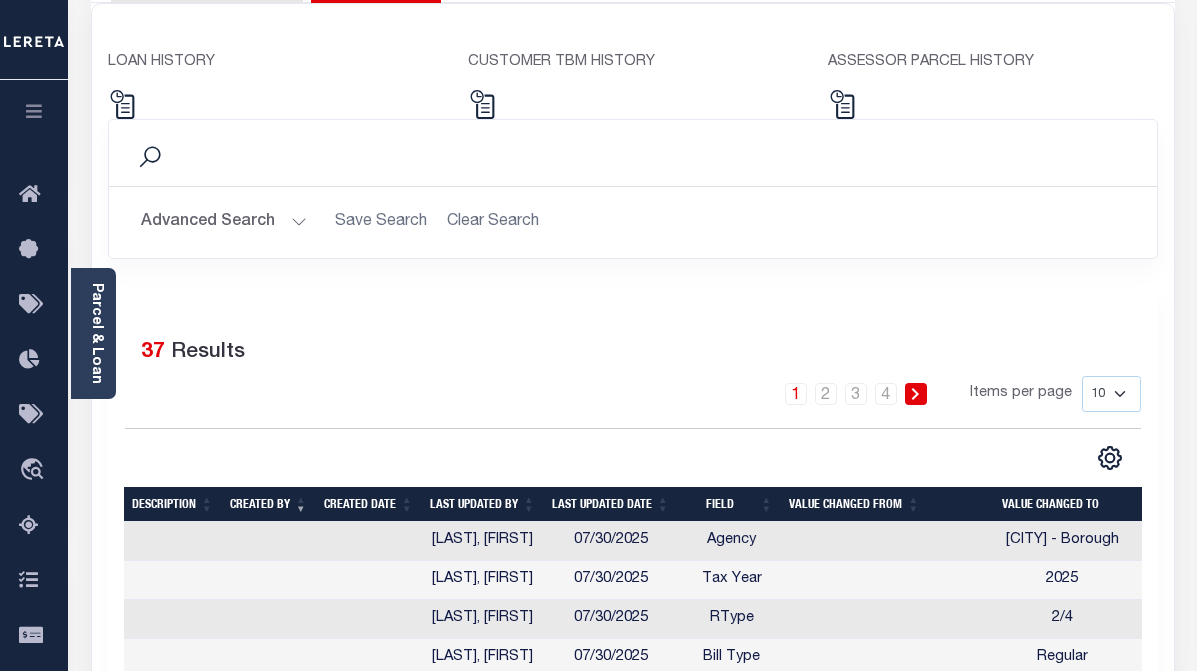scroll, scrollTop: 0, scrollLeft: 0, axis: both 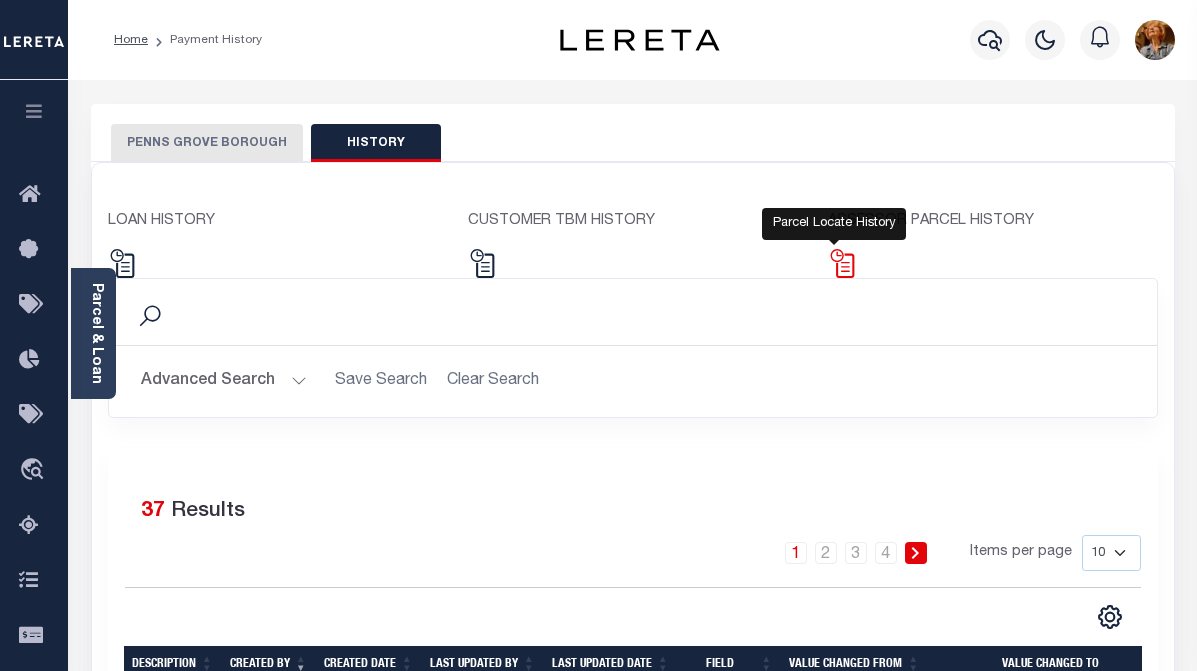click at bounding box center [842, 263] 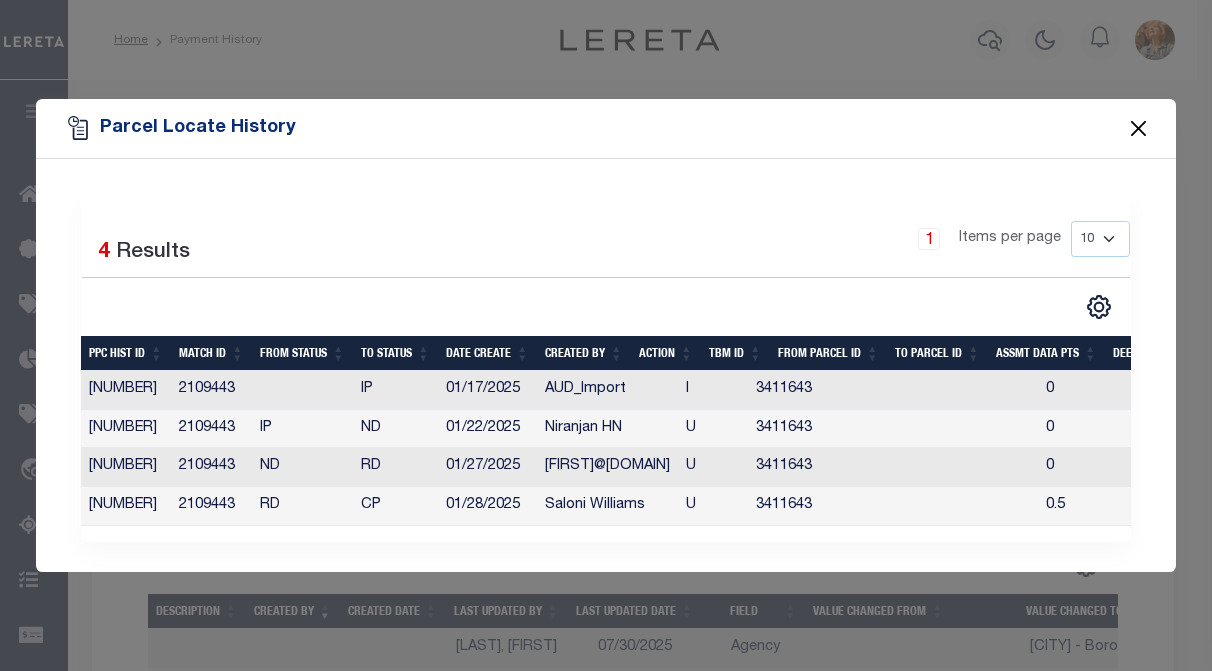 click at bounding box center [1139, 129] 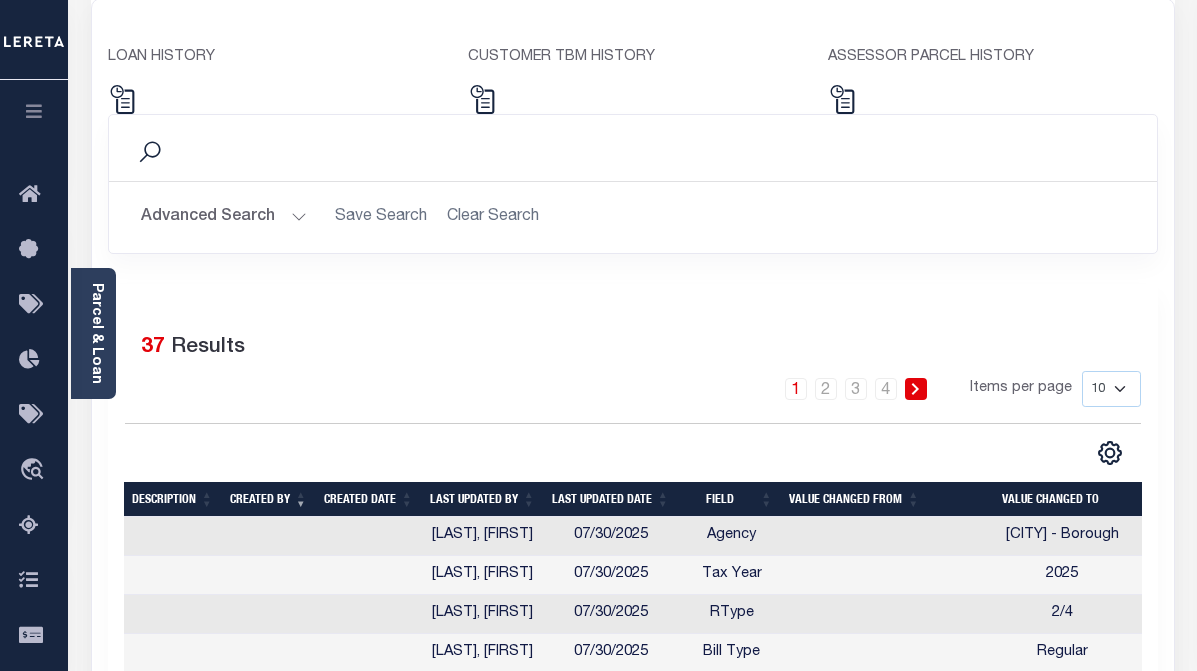scroll, scrollTop: 0, scrollLeft: 0, axis: both 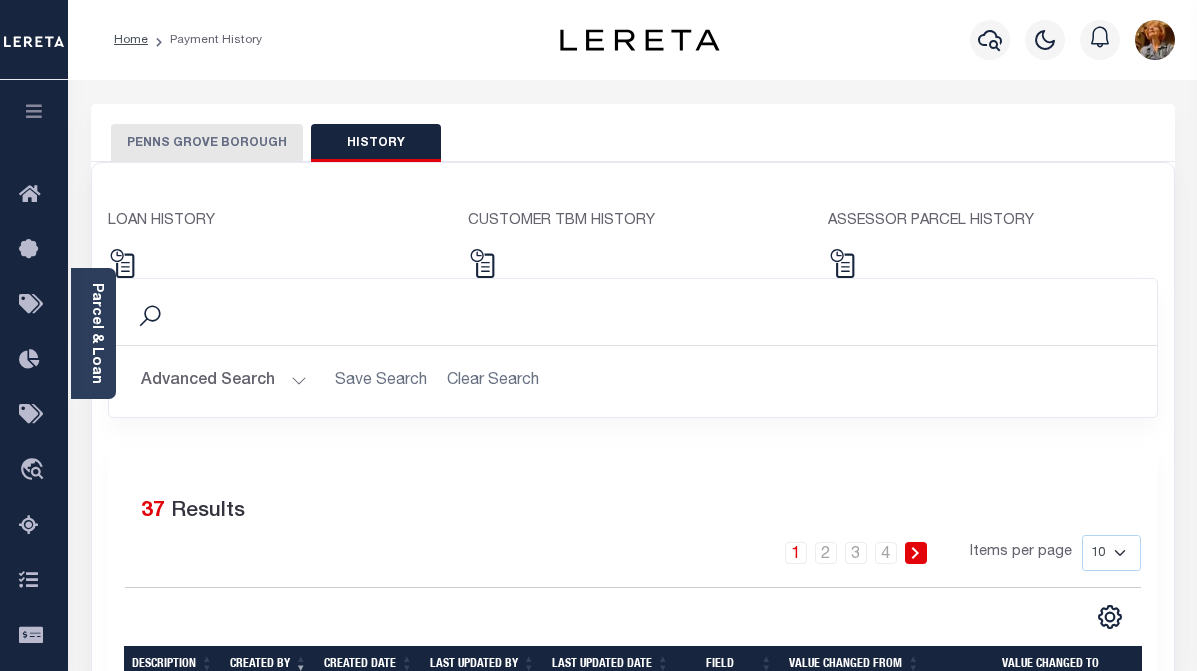 click on "PENNS GROVE BOROUGH" at bounding box center [207, 143] 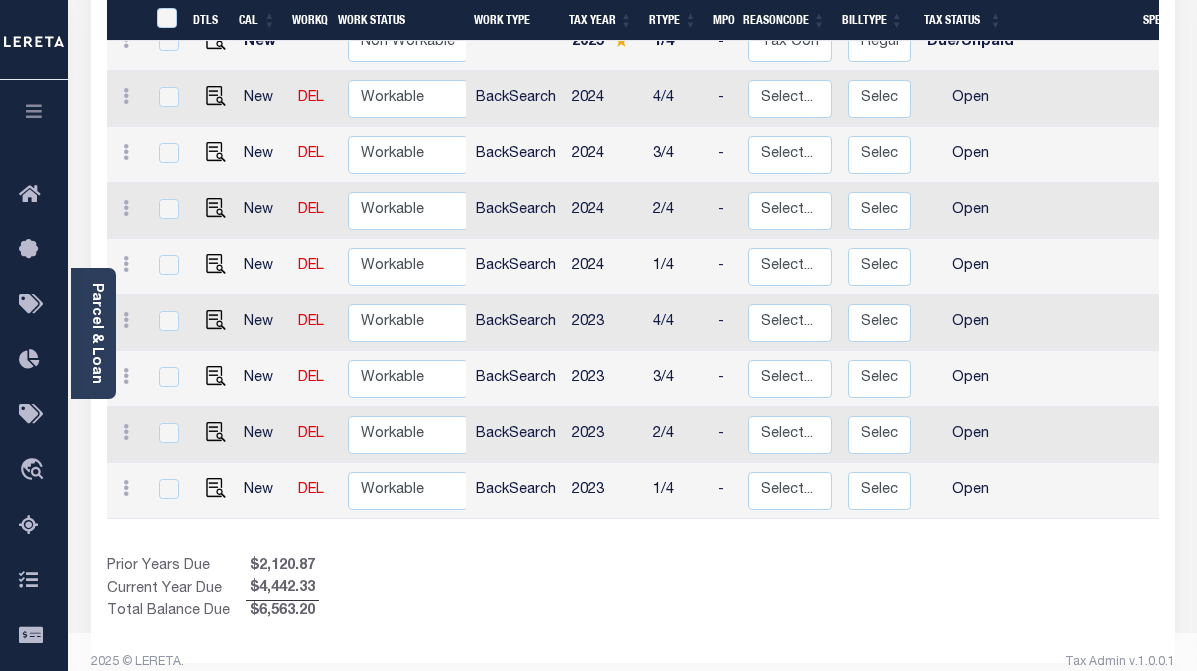 scroll, scrollTop: 784, scrollLeft: 0, axis: vertical 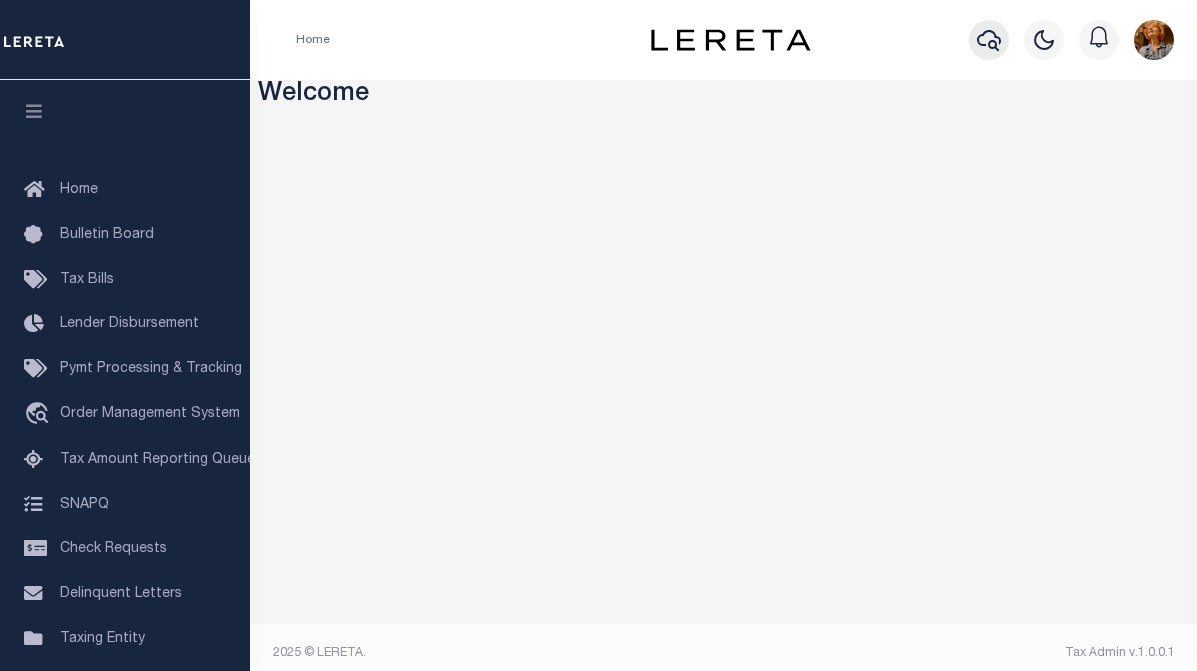 click 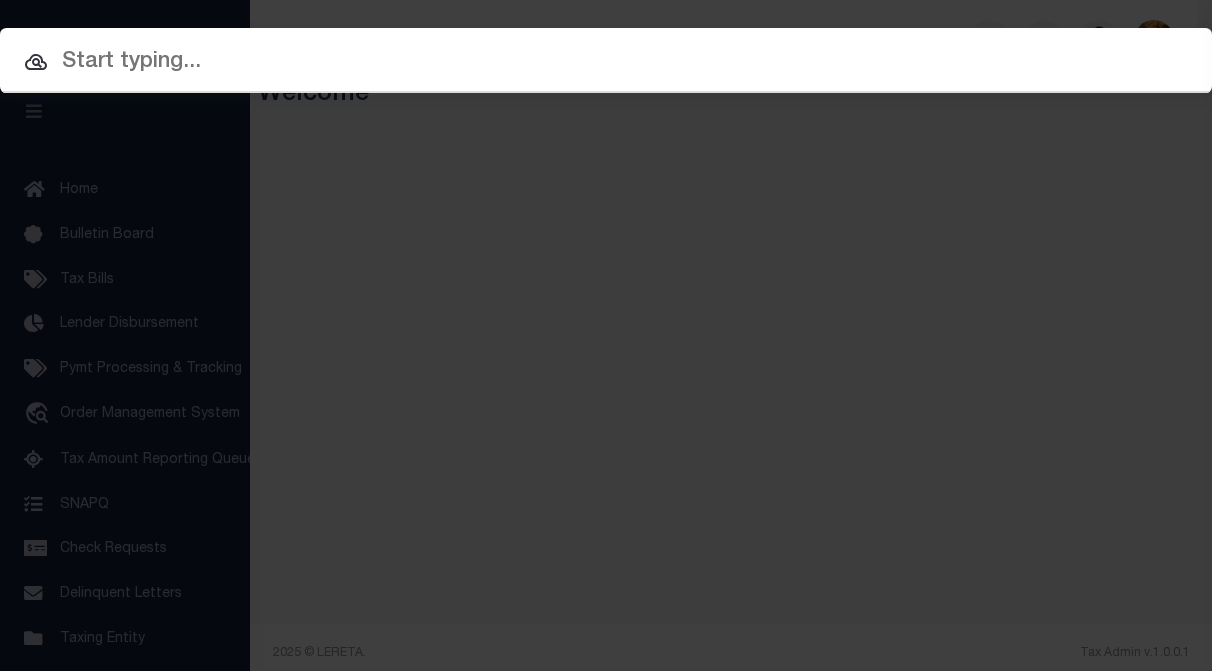 click at bounding box center [606, 62] 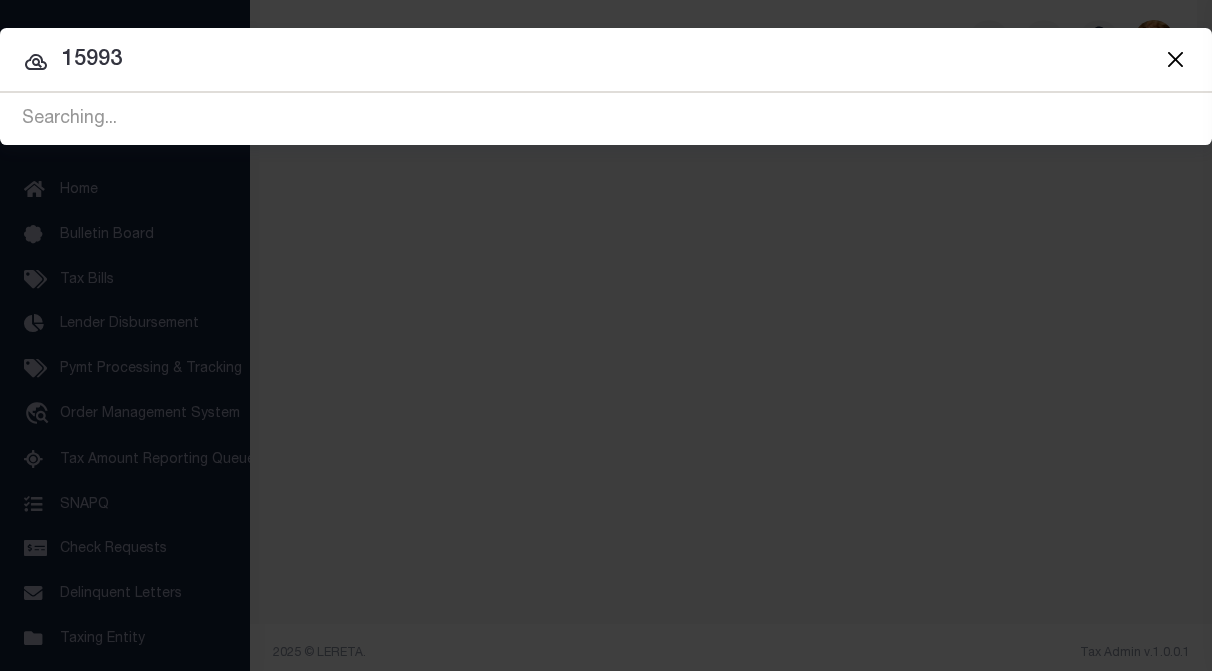 type on "15993" 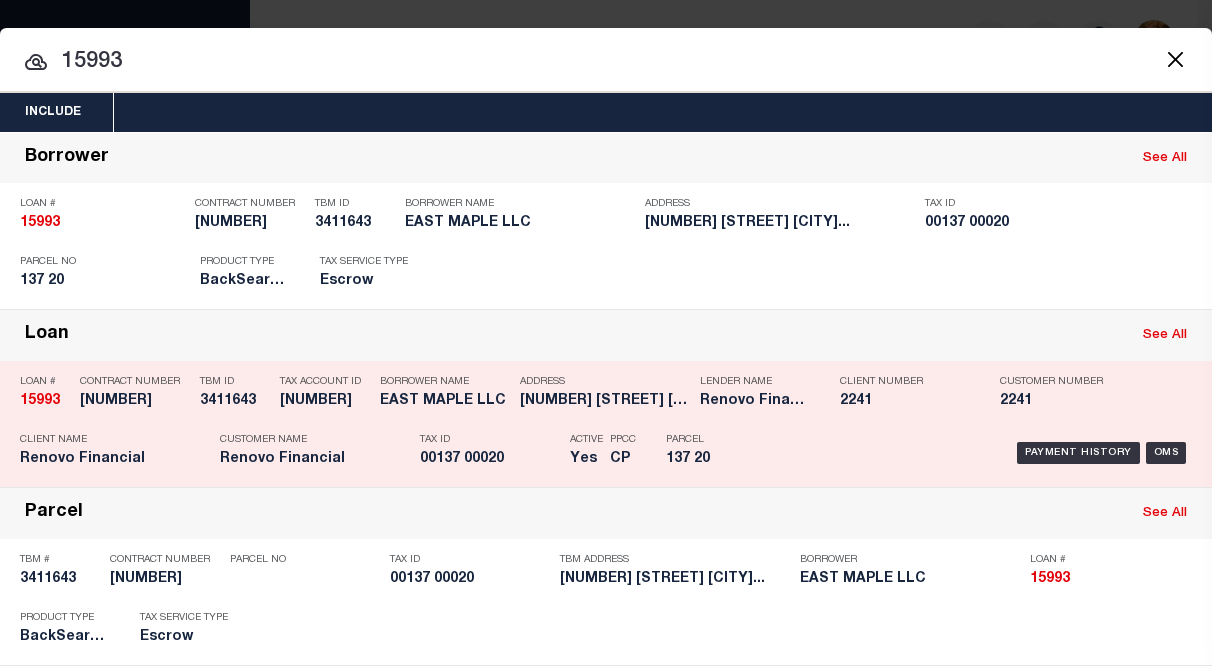 click on "15993" 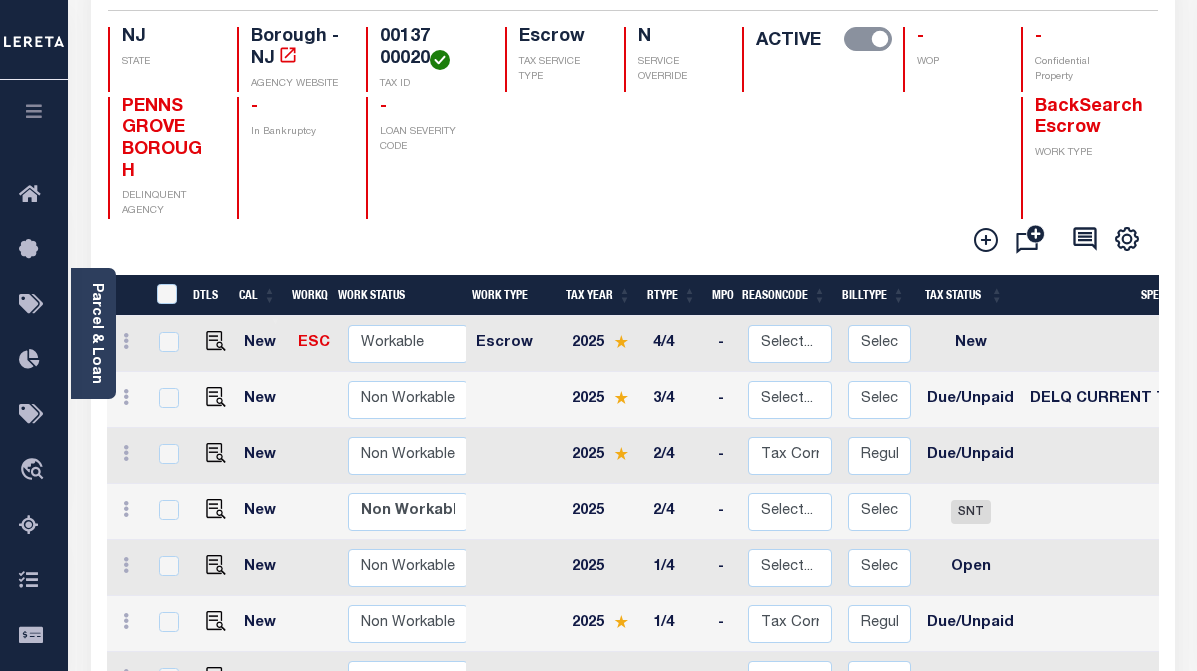 scroll, scrollTop: 200, scrollLeft: 0, axis: vertical 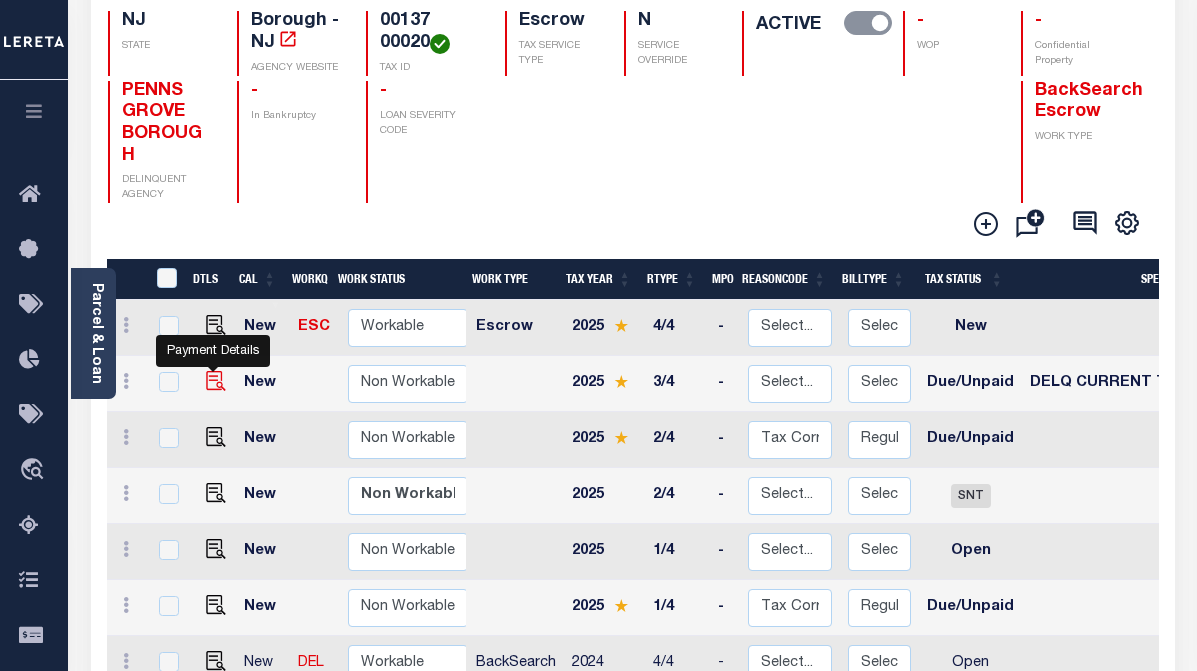 click at bounding box center (216, 381) 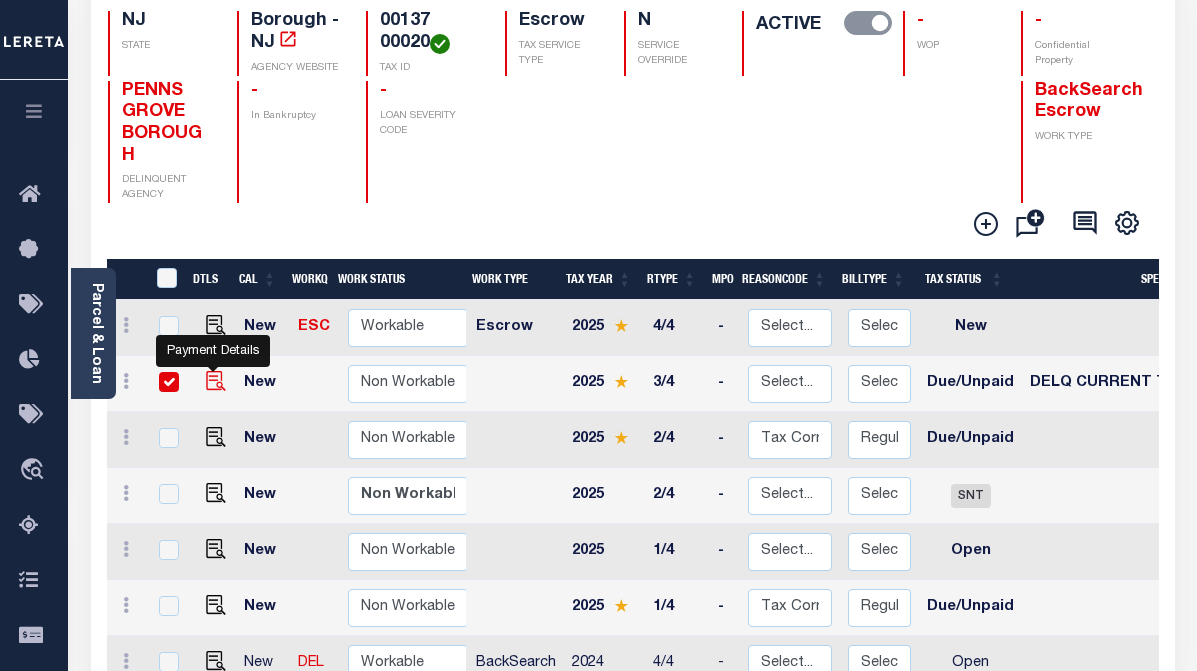 checkbox on "true" 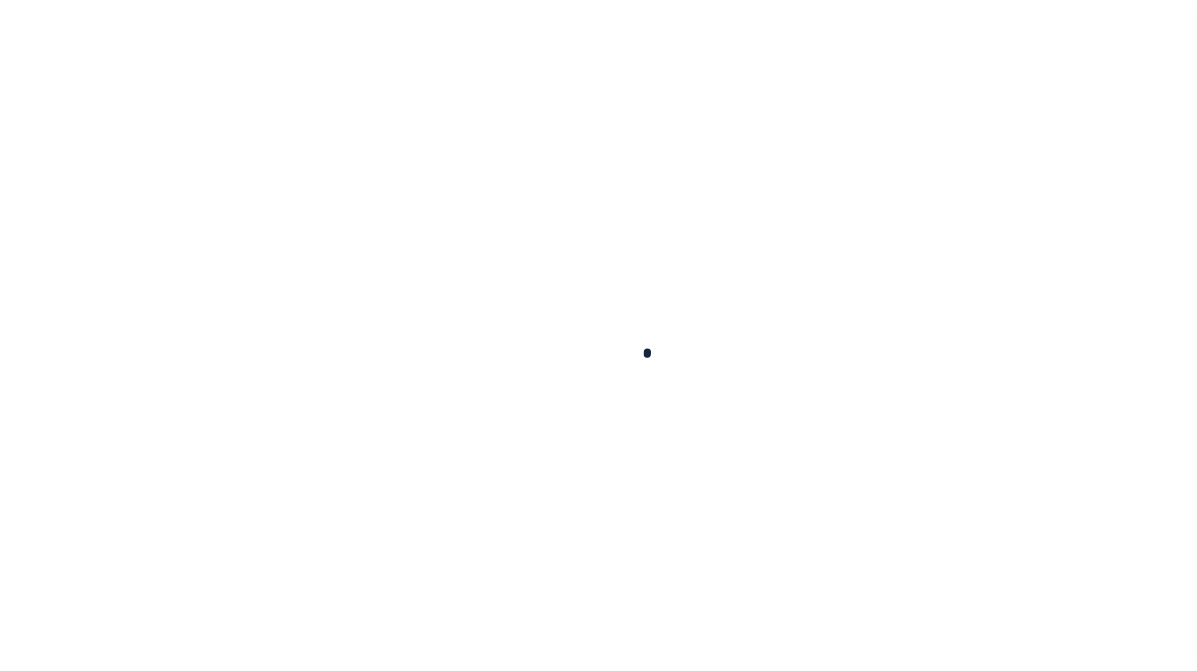 scroll, scrollTop: 0, scrollLeft: 0, axis: both 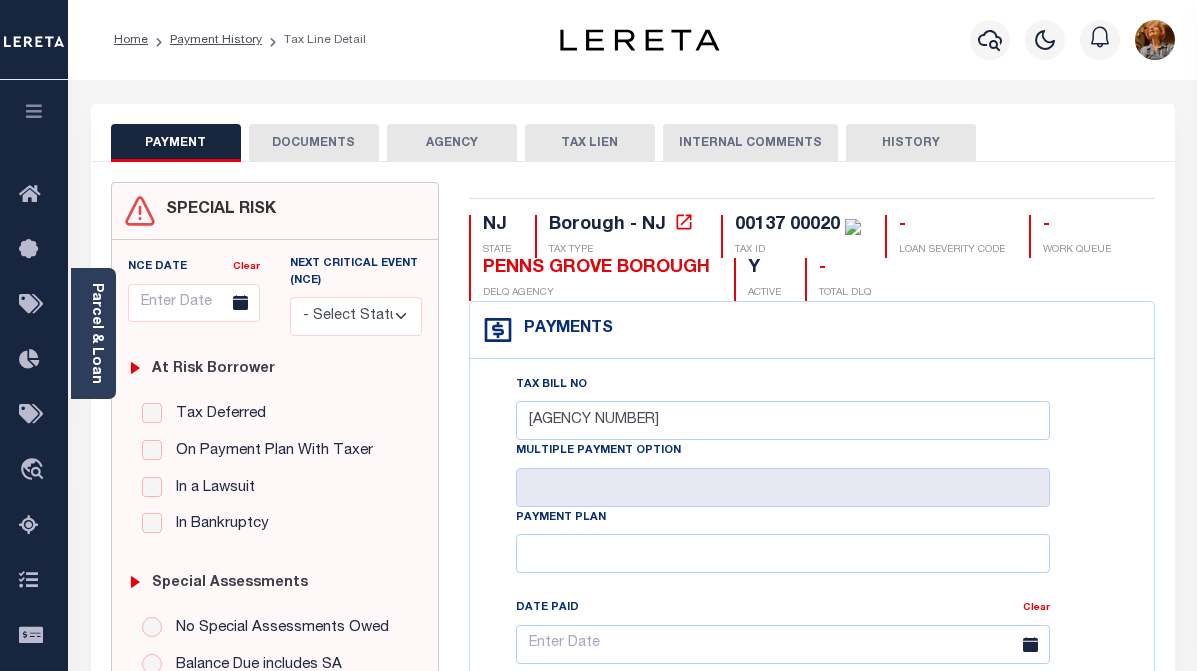 click on "AGENCY" at bounding box center [452, 143] 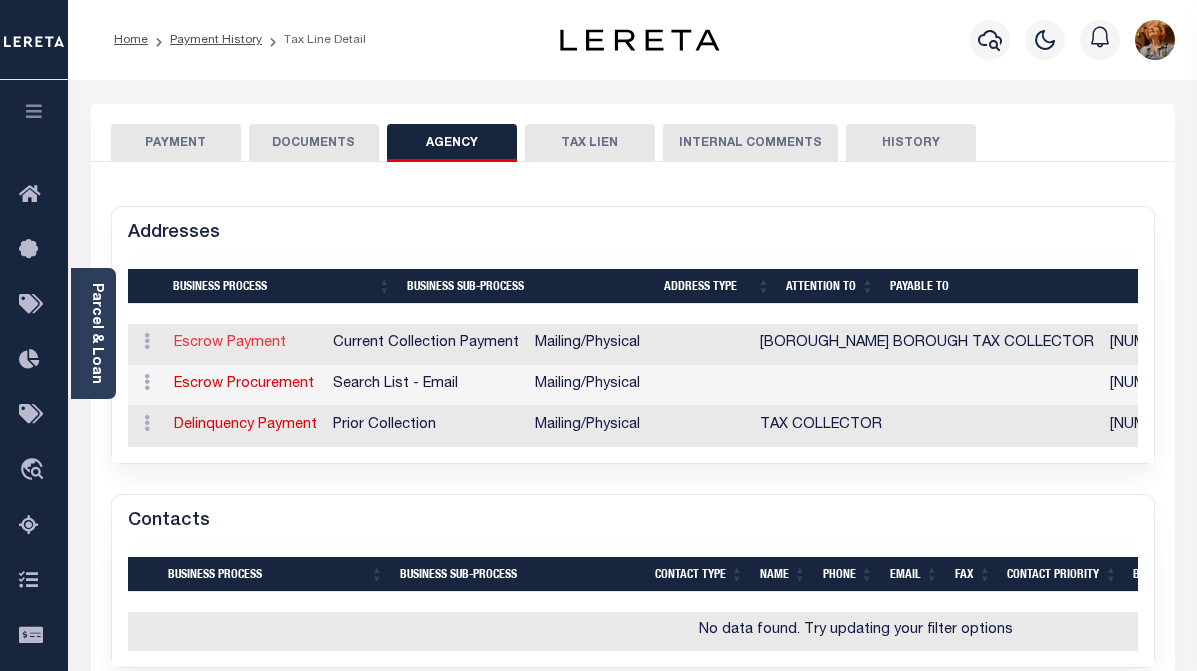 click on "Escrow Payment" at bounding box center [230, 343] 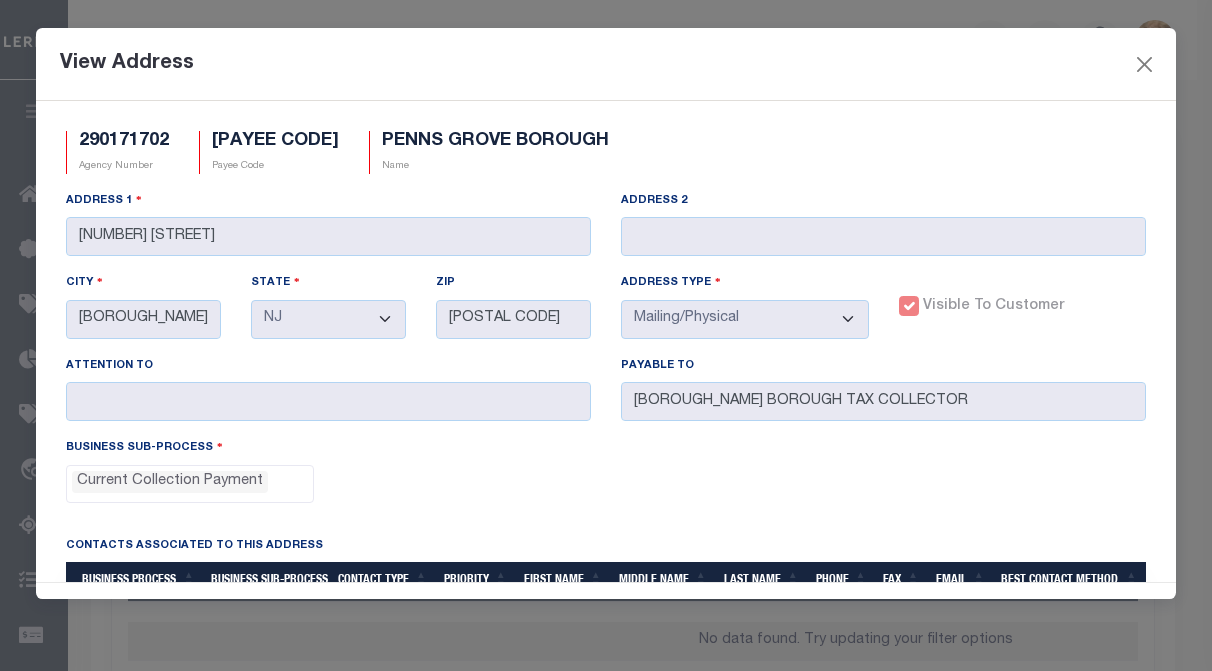 click on "View Address" at bounding box center [606, 64] 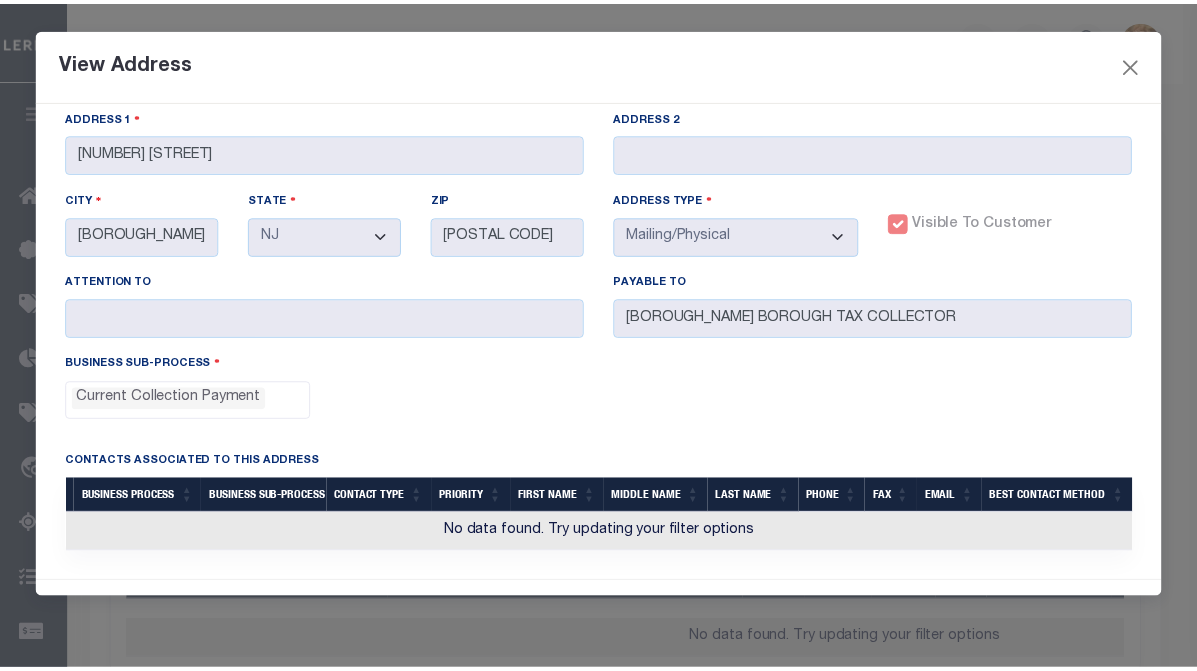 scroll, scrollTop: 86, scrollLeft: 0, axis: vertical 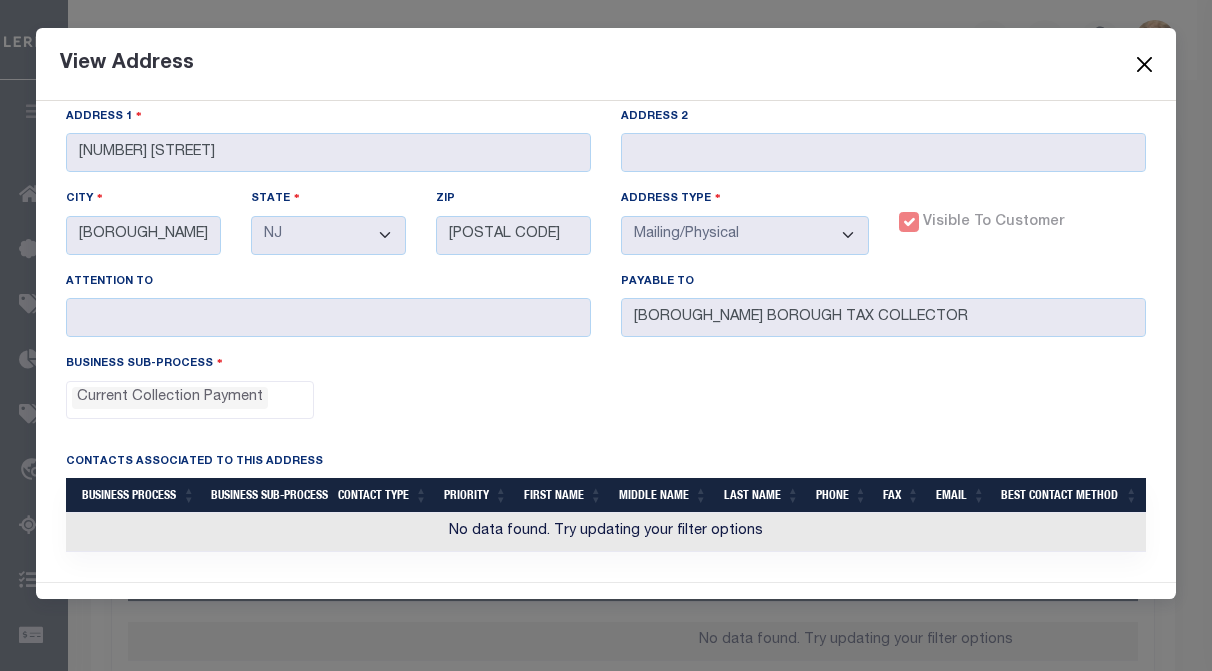click at bounding box center [1145, 64] 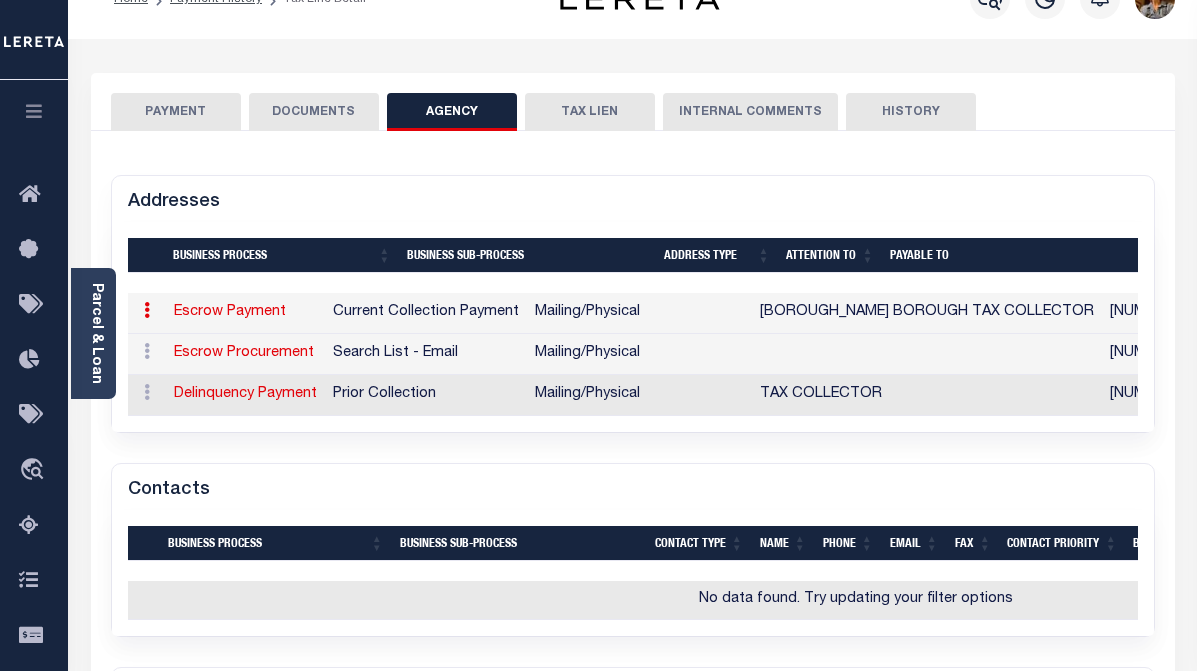 scroll, scrollTop: 0, scrollLeft: 0, axis: both 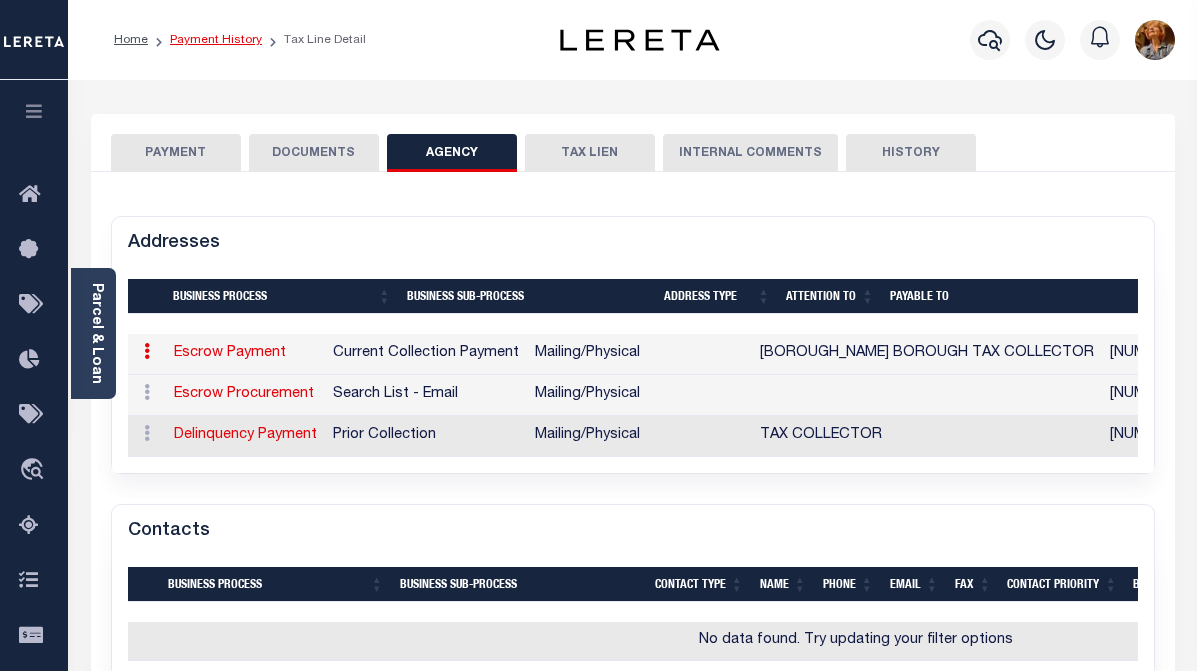click on "Payment History" at bounding box center (216, 40) 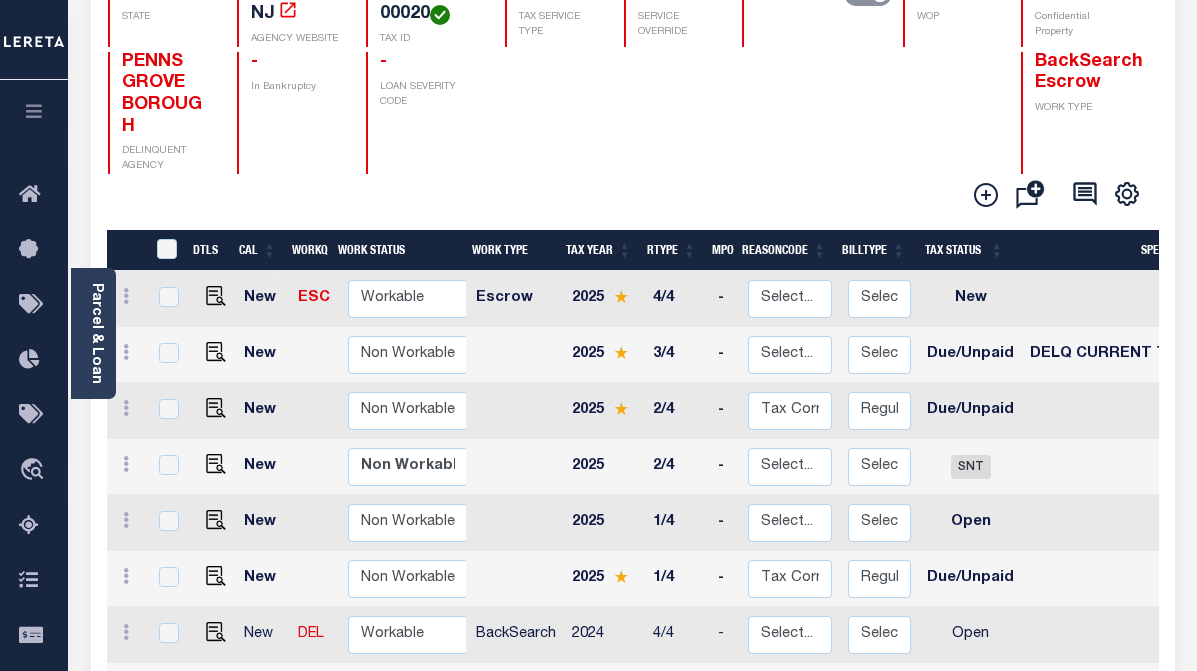 scroll, scrollTop: 300, scrollLeft: 0, axis: vertical 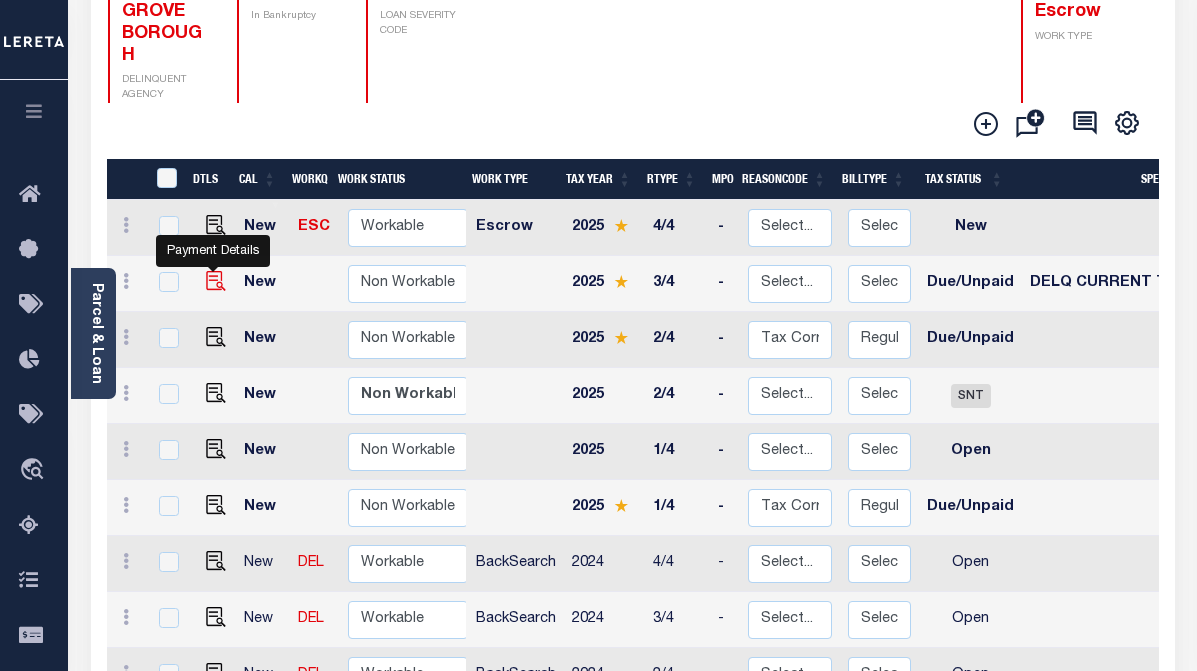 click at bounding box center [216, 281] 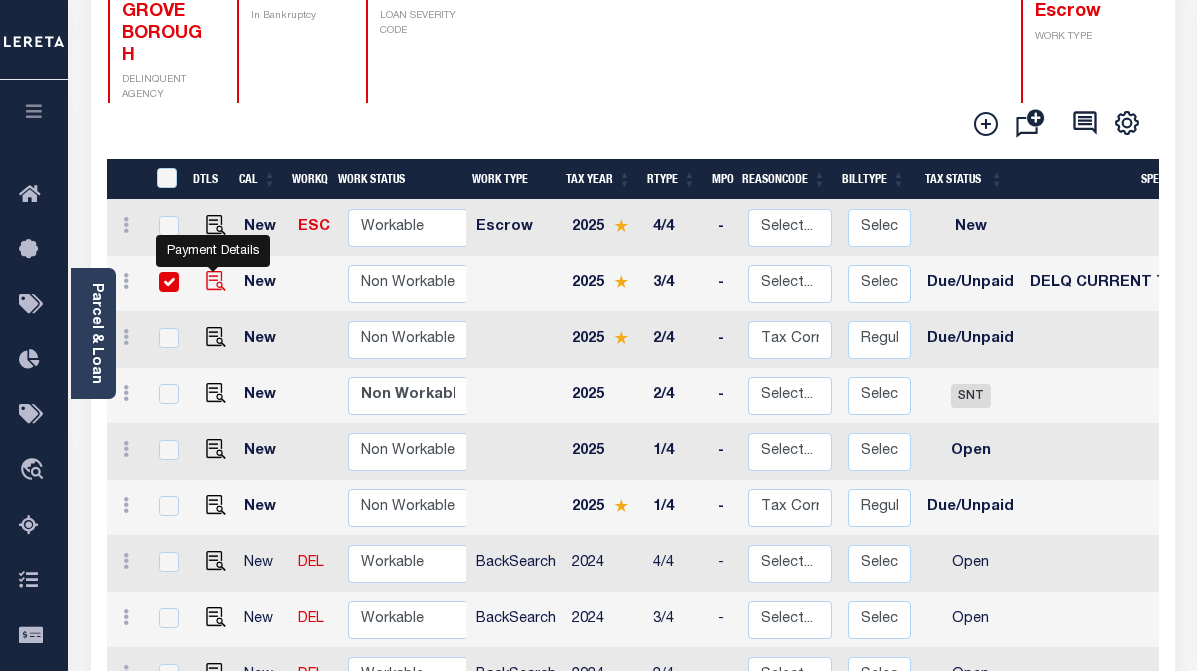 checkbox on "true" 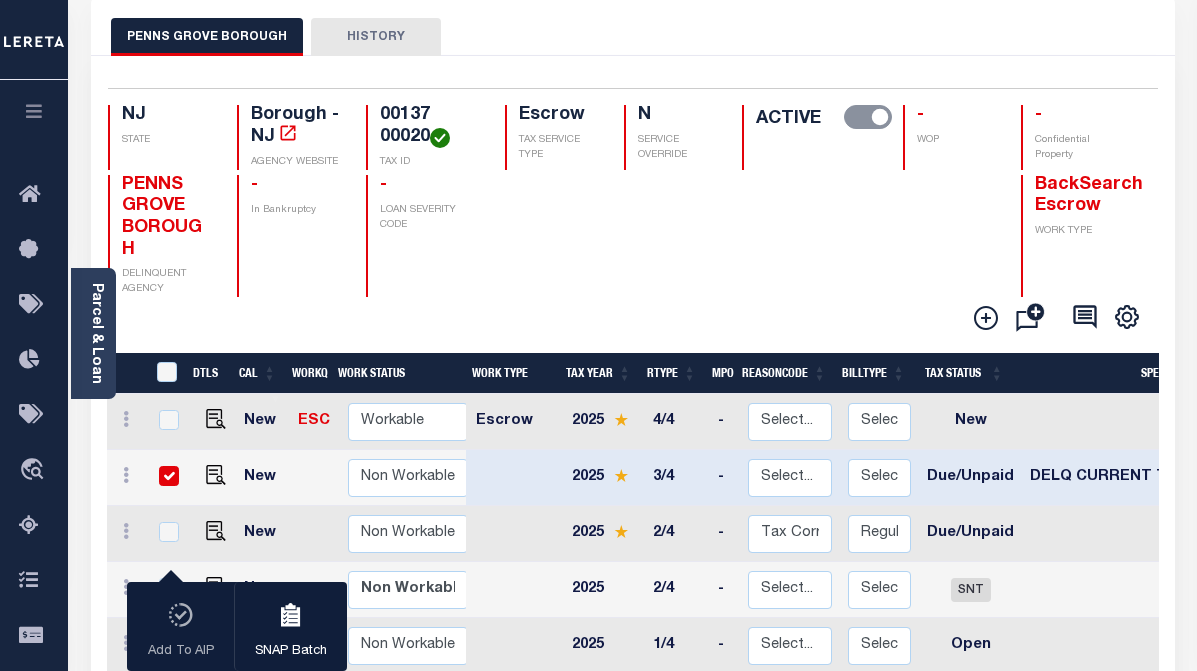 scroll, scrollTop: 200, scrollLeft: 0, axis: vertical 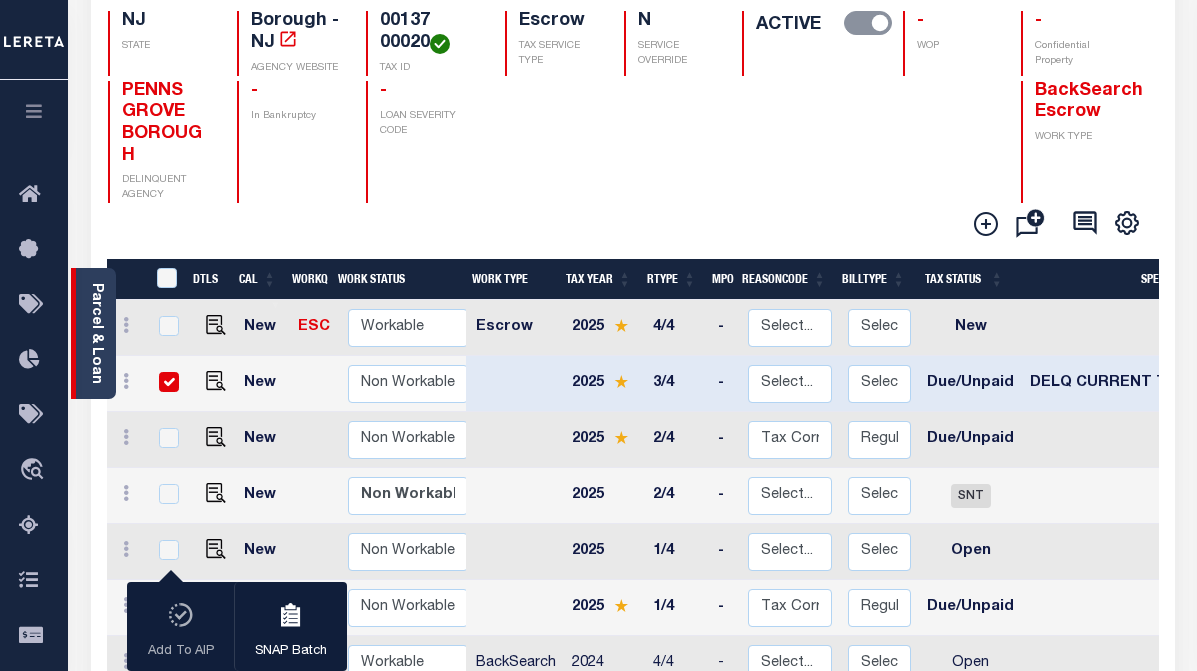 click on "Parcel & Loan" at bounding box center [96, 333] 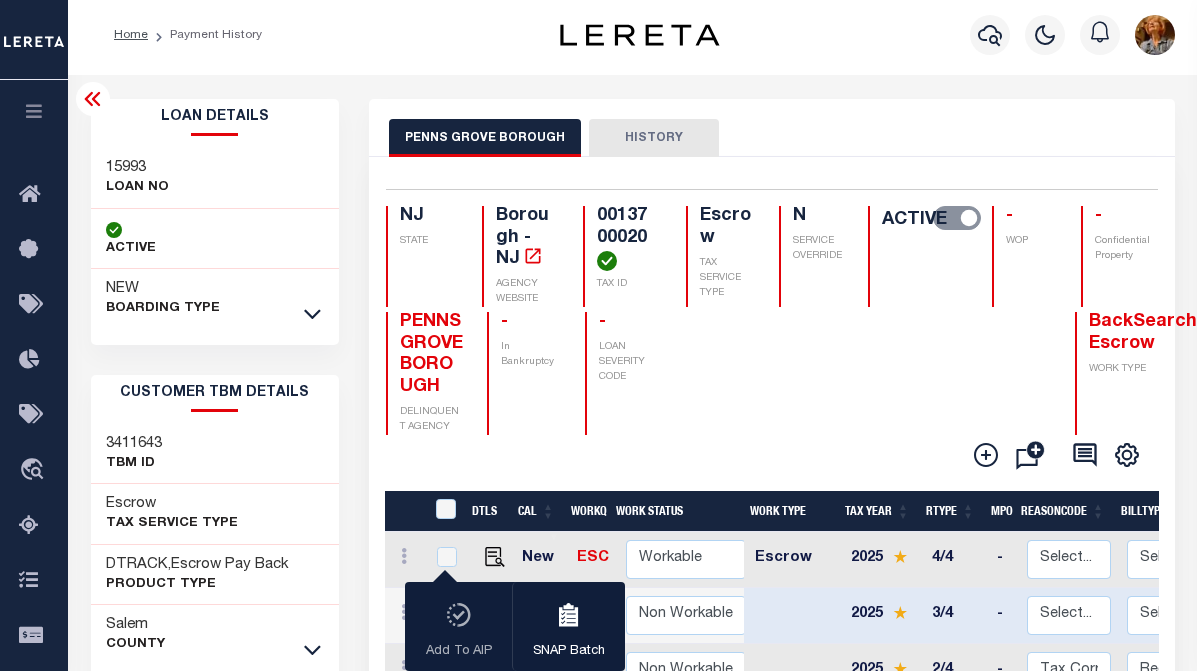 scroll, scrollTop: 0, scrollLeft: 0, axis: both 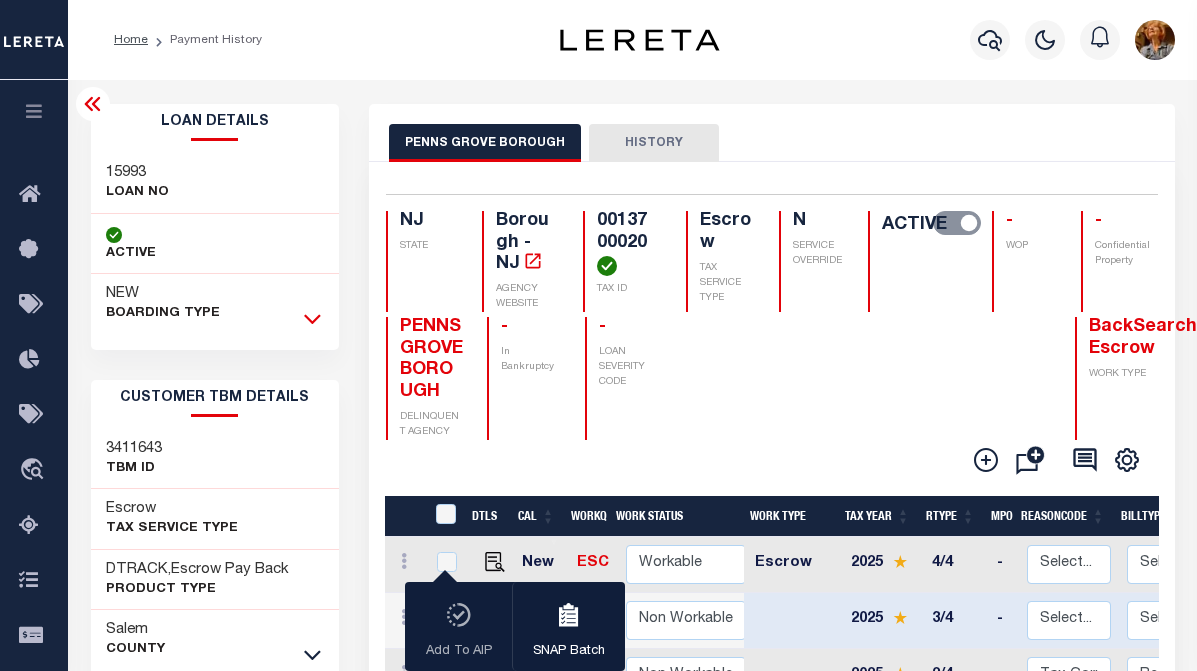 click 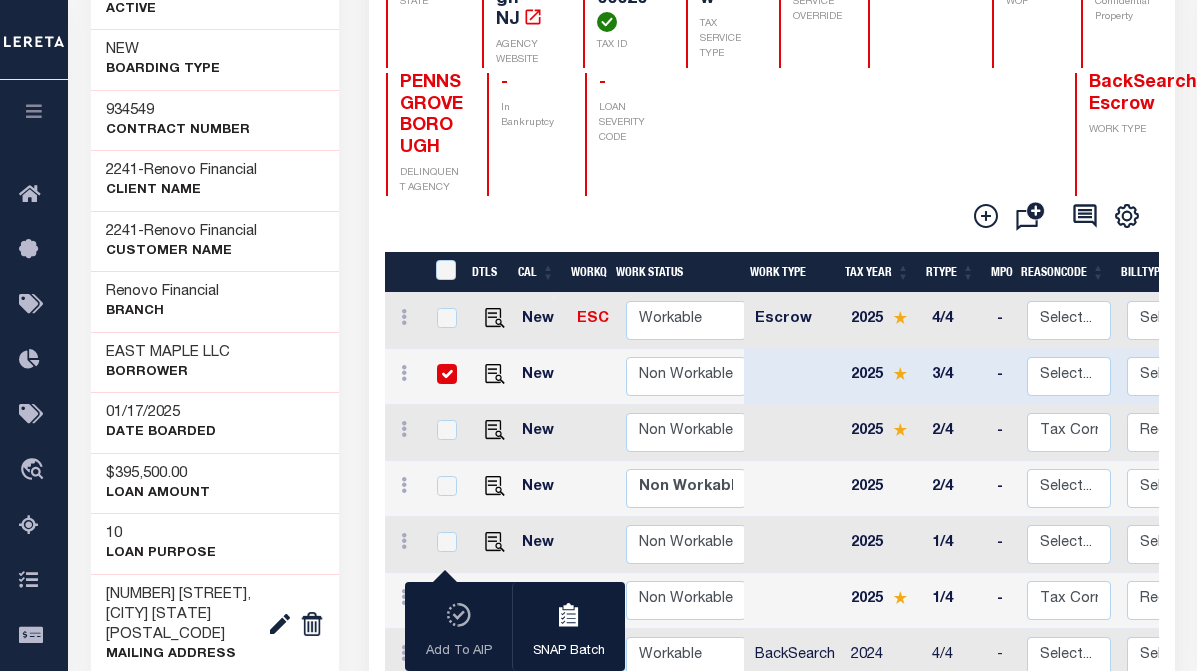 scroll, scrollTop: 200, scrollLeft: 0, axis: vertical 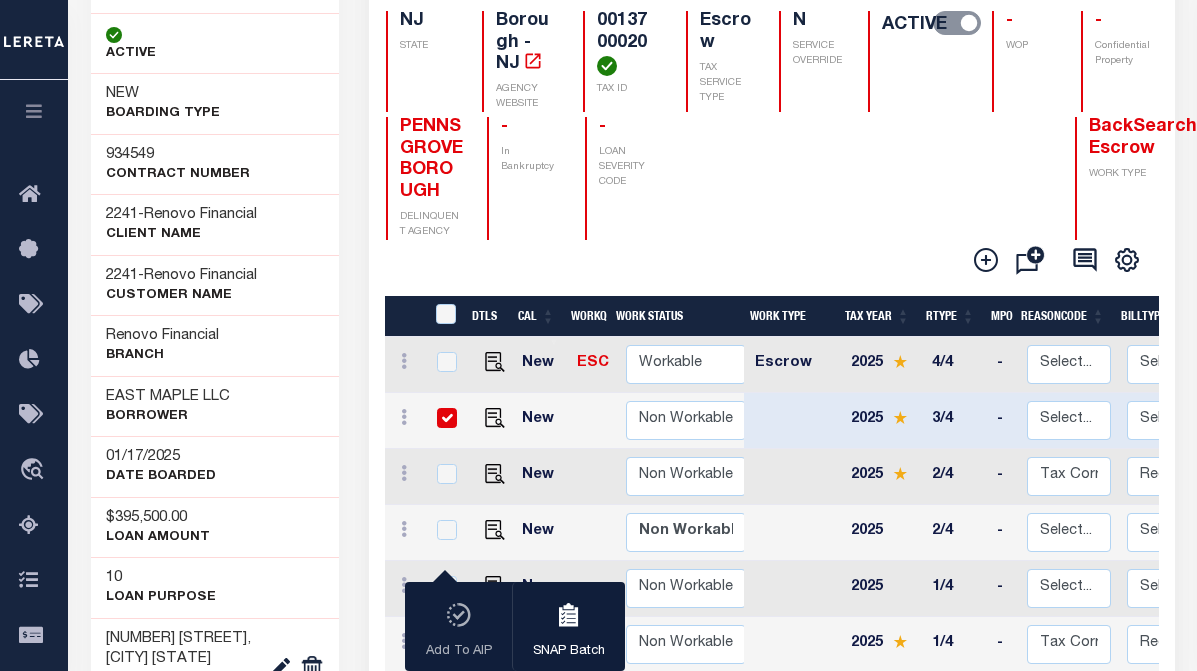 click on "NEW
BOARDING TYPE" at bounding box center (215, 104) 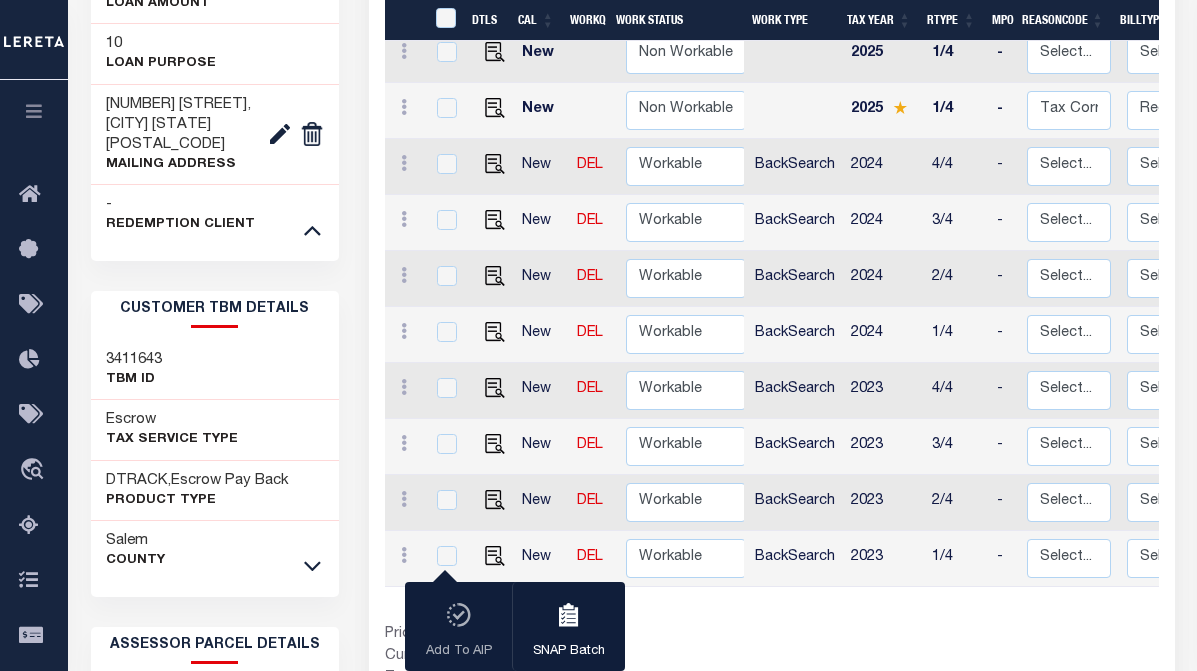 scroll, scrollTop: 800, scrollLeft: 0, axis: vertical 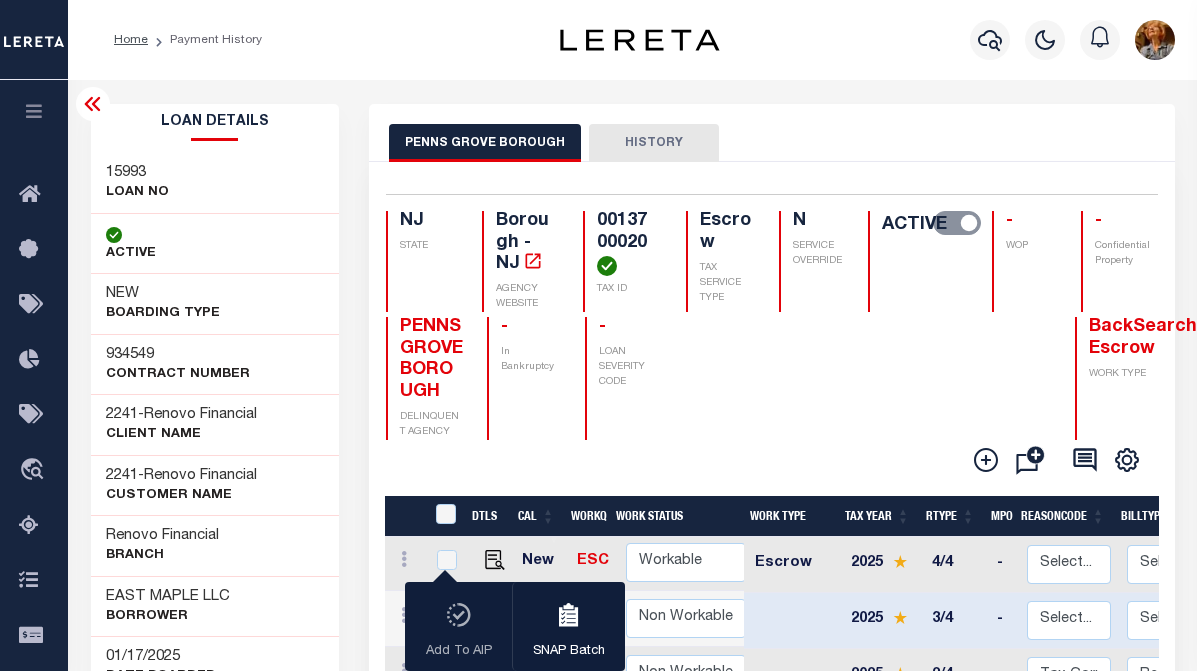 click 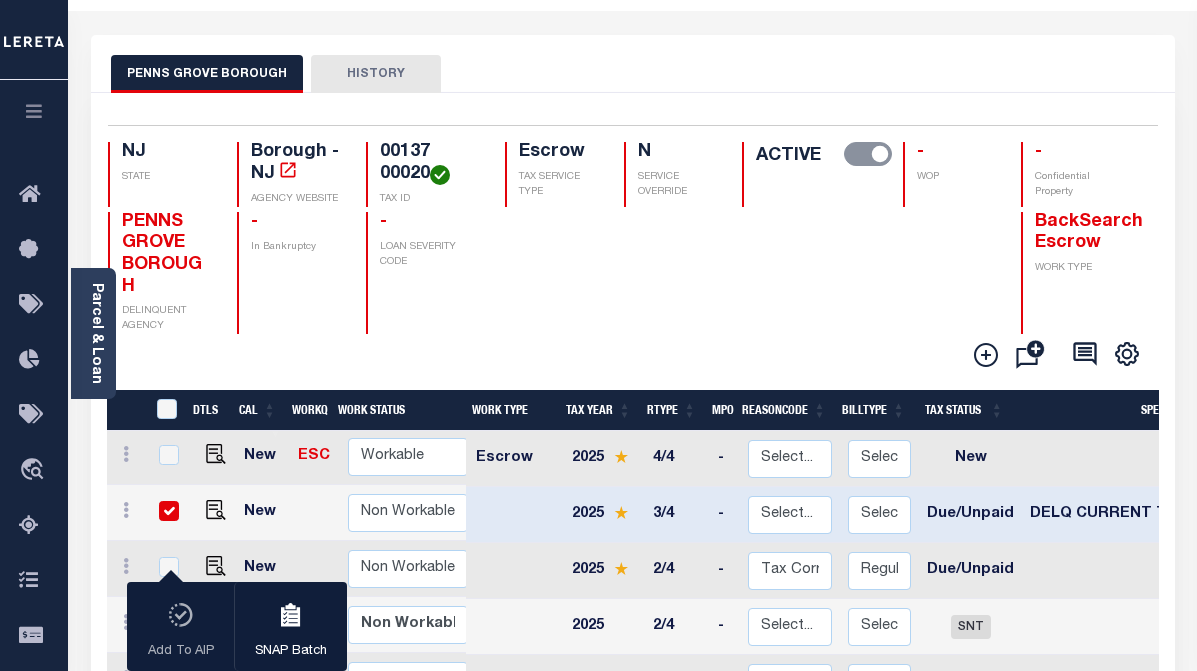 scroll, scrollTop: 0, scrollLeft: 0, axis: both 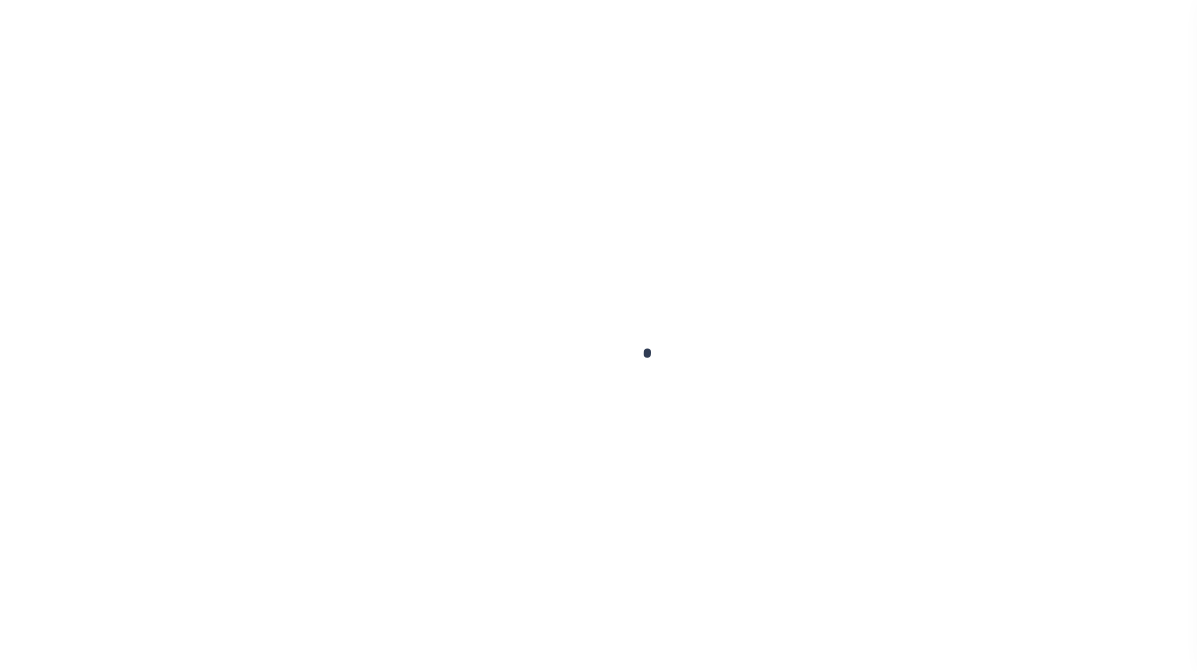 checkbox on "false" 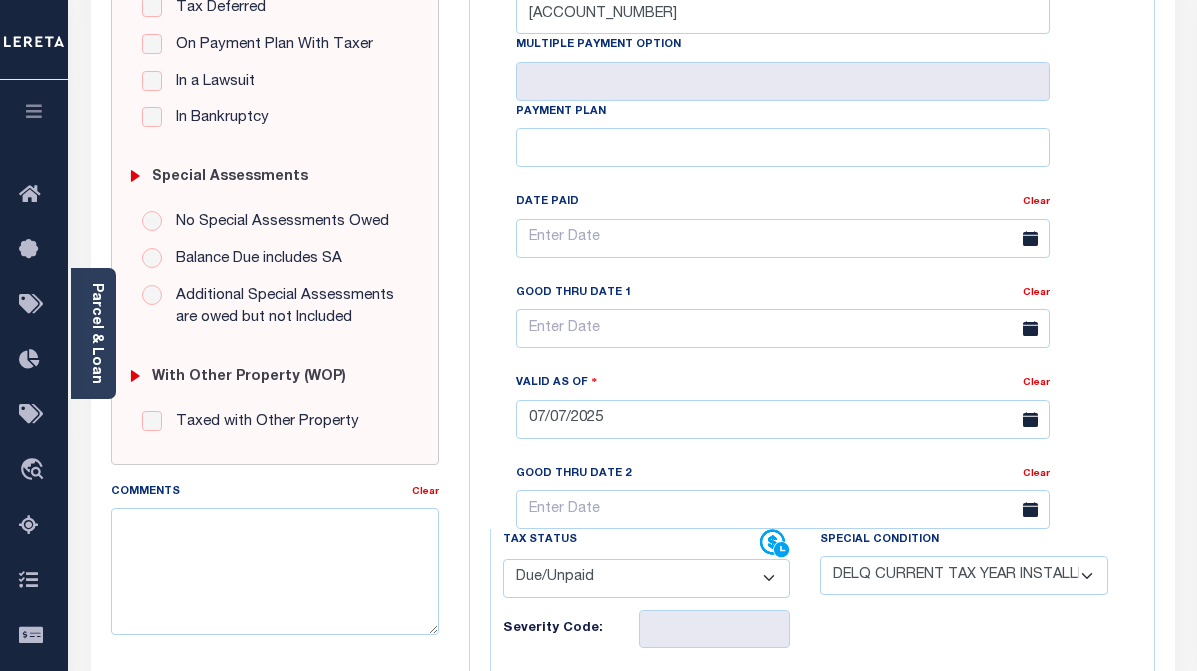 scroll, scrollTop: 100, scrollLeft: 0, axis: vertical 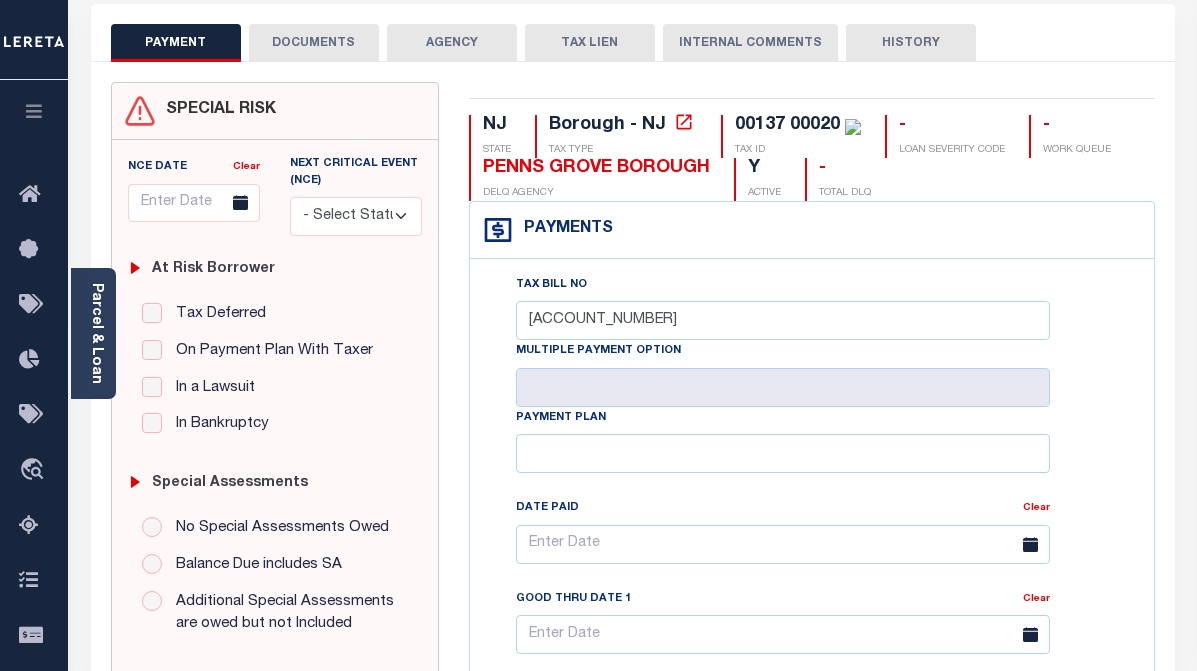 click on "DOCUMENTS" at bounding box center [314, 43] 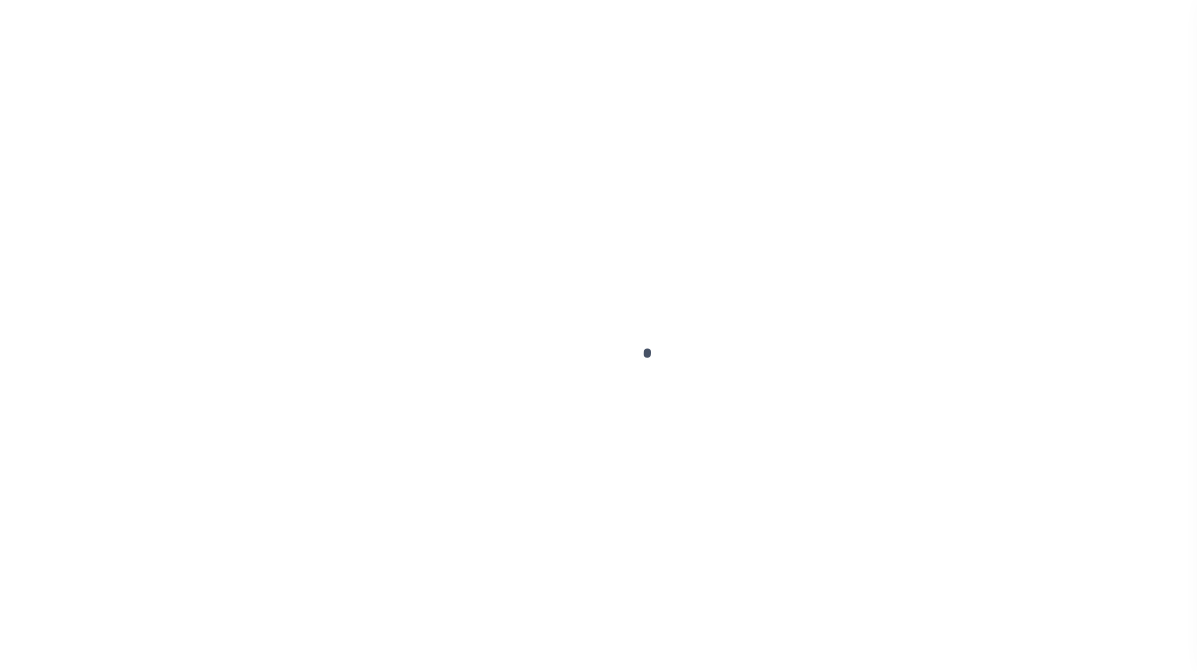 select on "DUE" 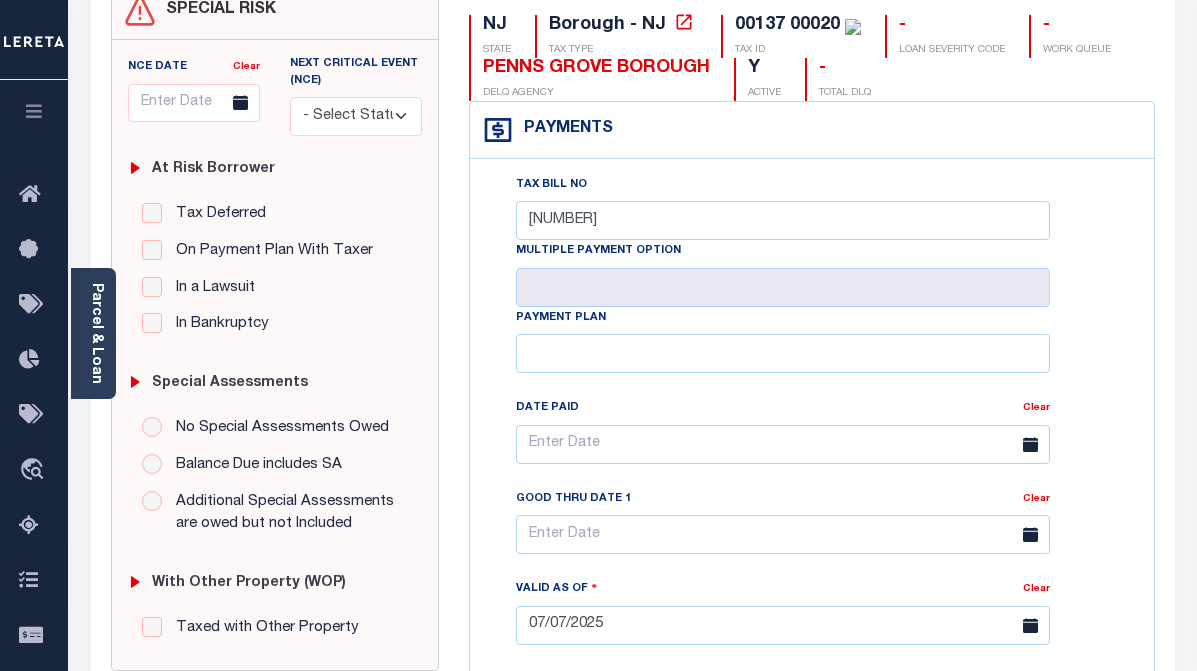 scroll, scrollTop: 0, scrollLeft: 0, axis: both 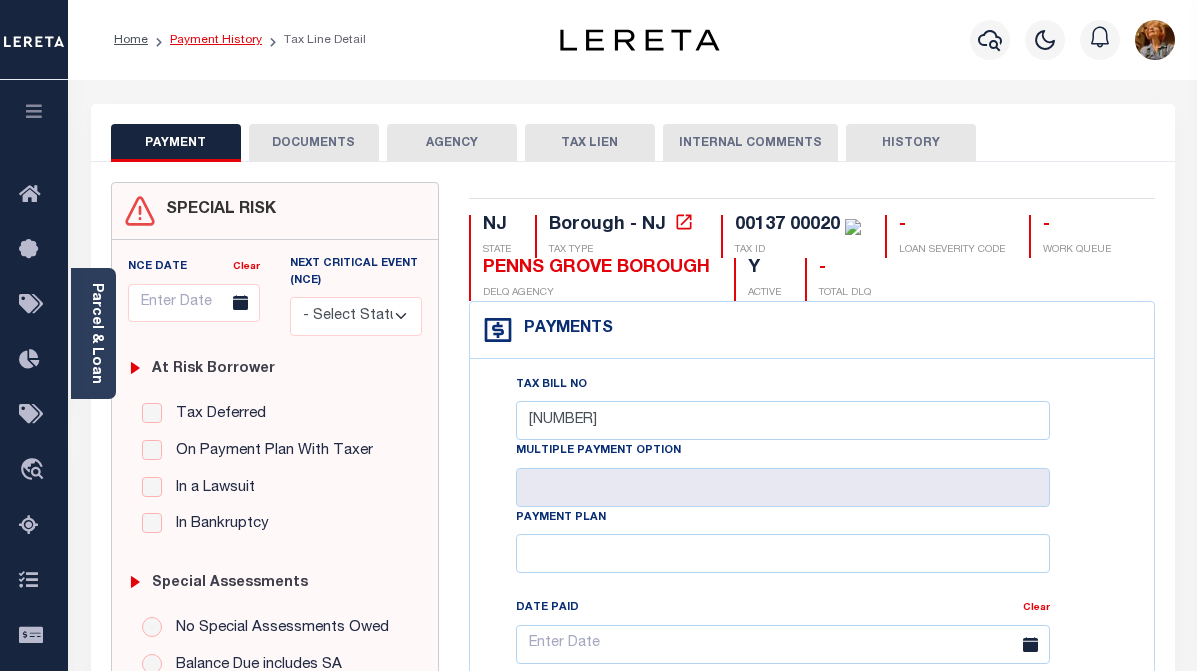 click on "Payment History" at bounding box center (216, 40) 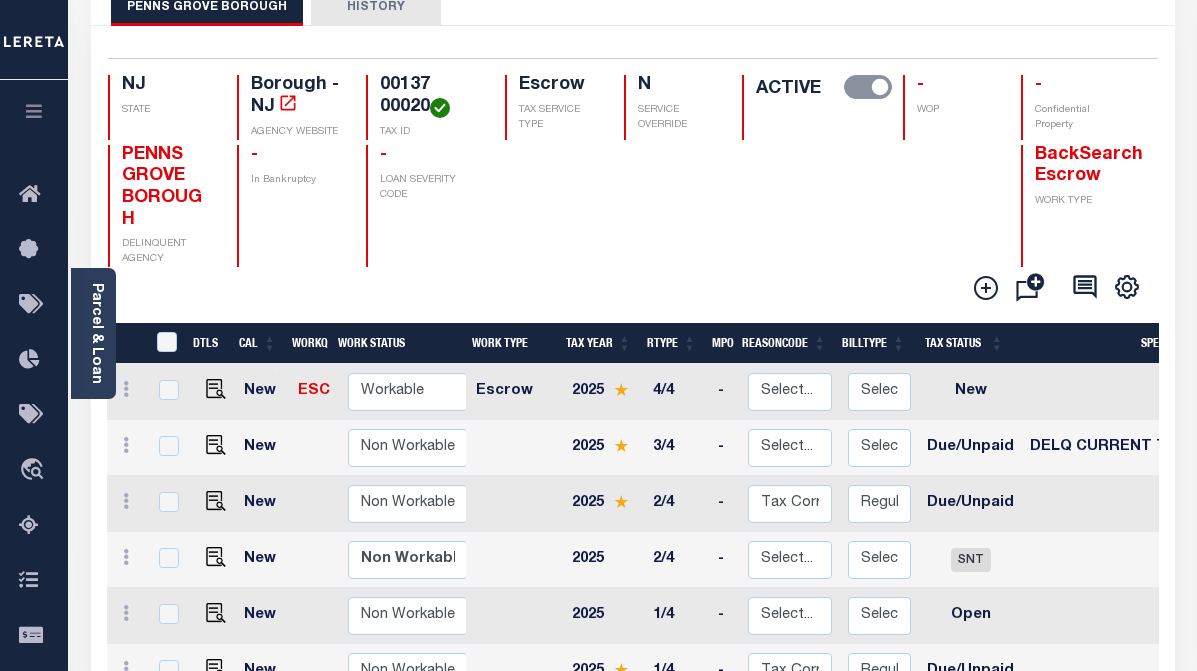 scroll, scrollTop: 200, scrollLeft: 0, axis: vertical 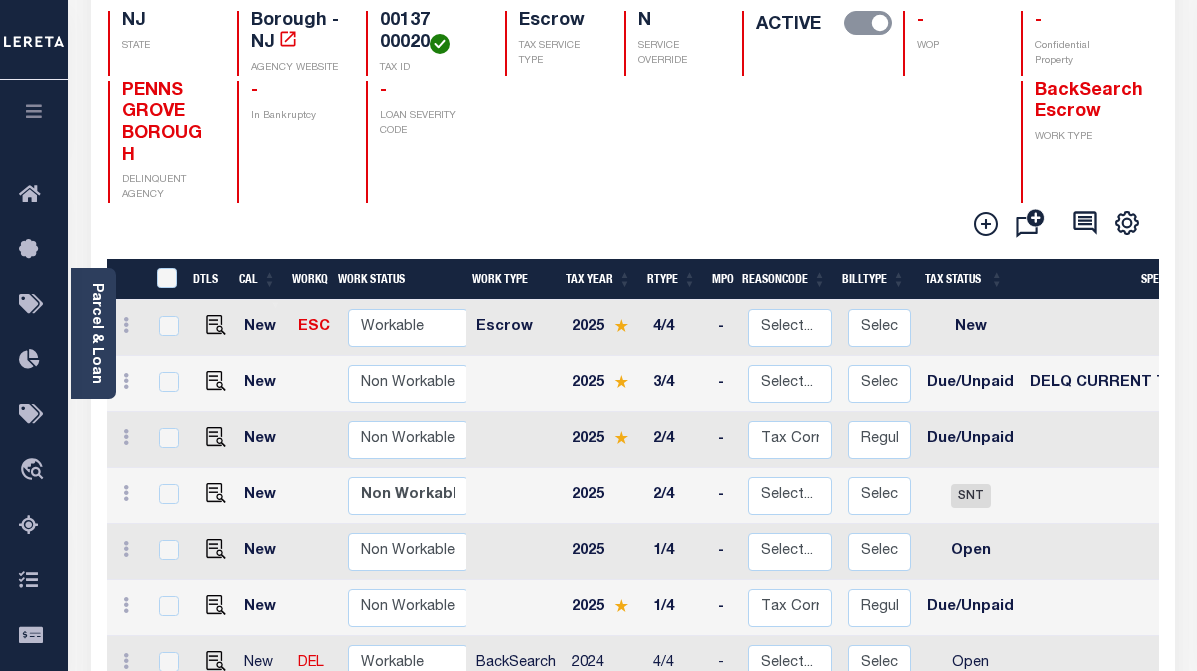 click on "PENNS GROVE BOROUGH
DELINQUENT AGENCY
-
In Bankruptcy
-
LOAN SEVERITY CODE
BackSearch Escrow
WORK TYPE" at bounding box center [633, 142] 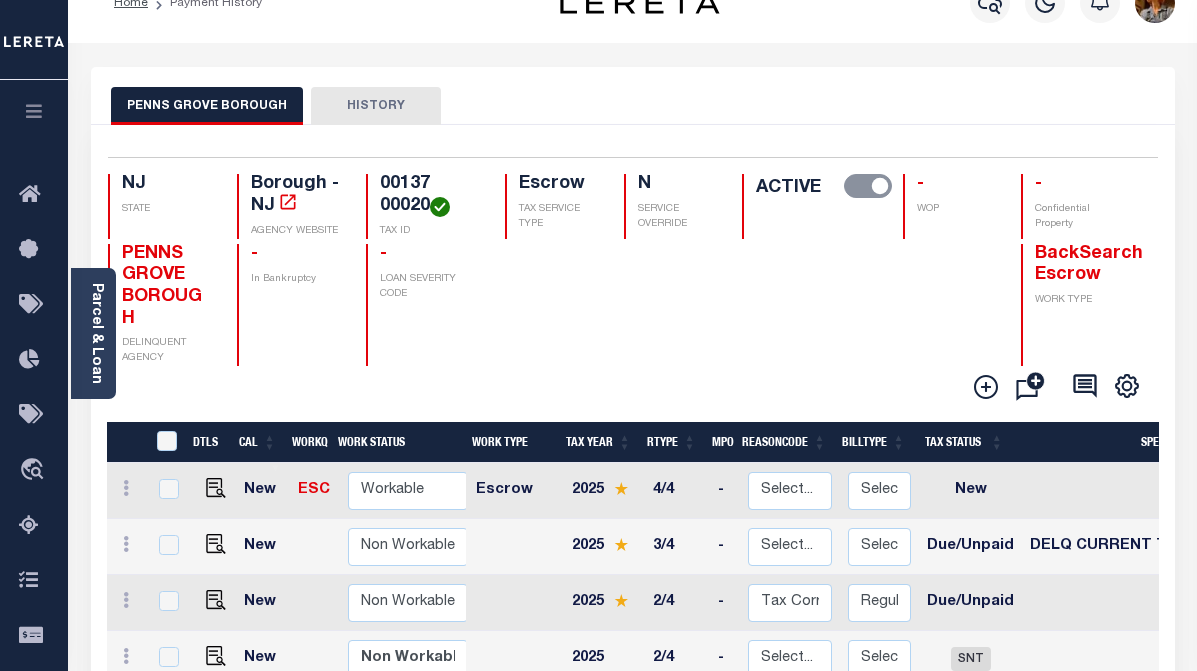 scroll, scrollTop: 0, scrollLeft: 0, axis: both 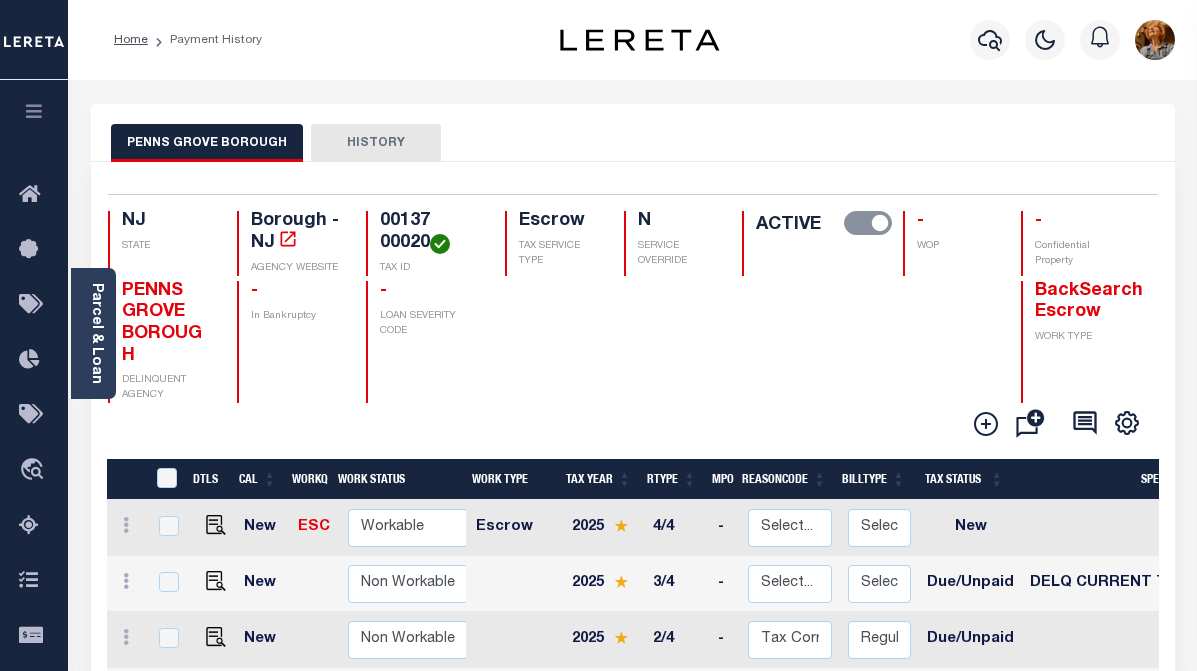 click on "Home Payment History" at bounding box center [188, 40] 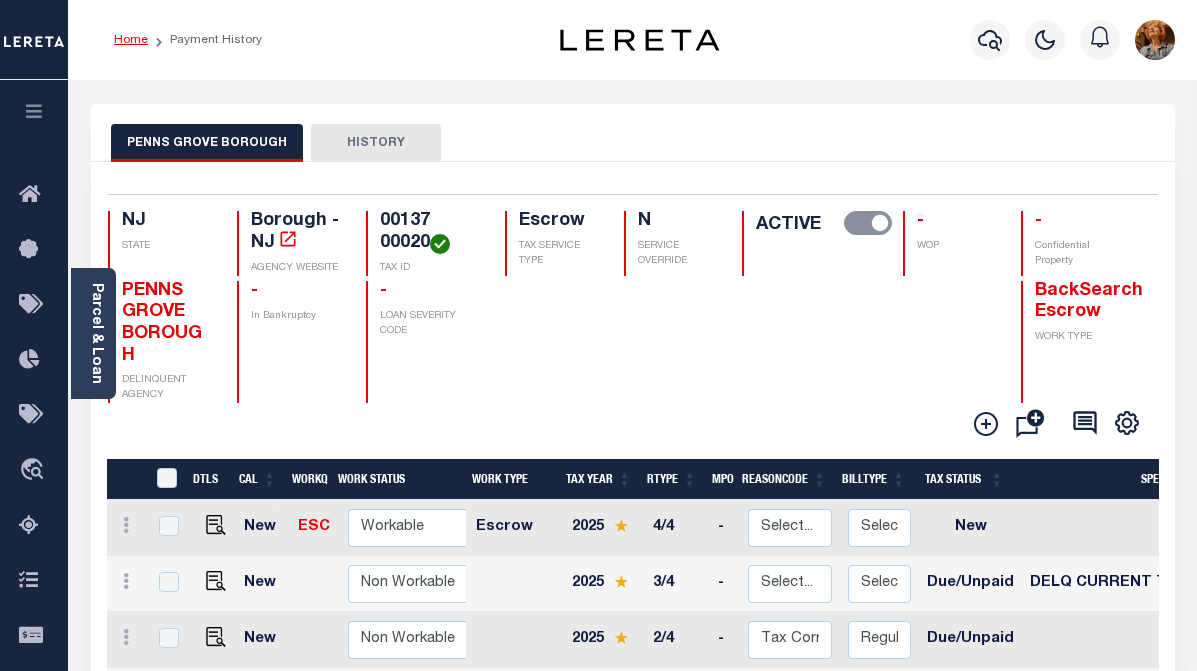 click on "Home" at bounding box center [131, 40] 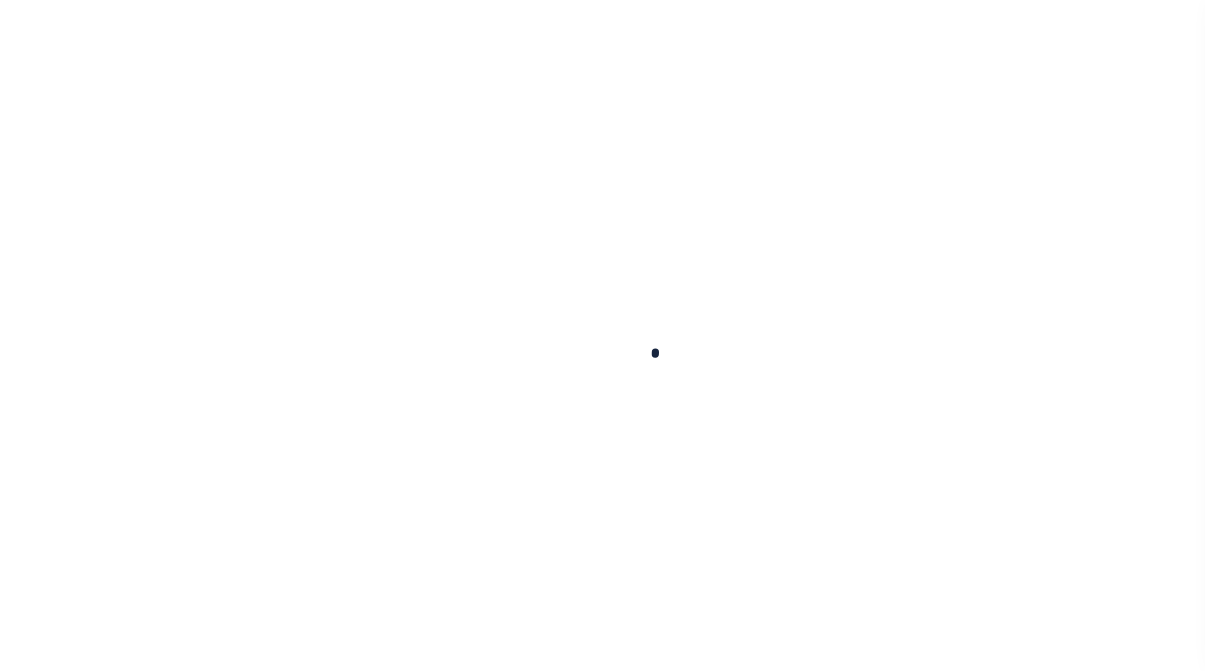 scroll, scrollTop: 0, scrollLeft: 0, axis: both 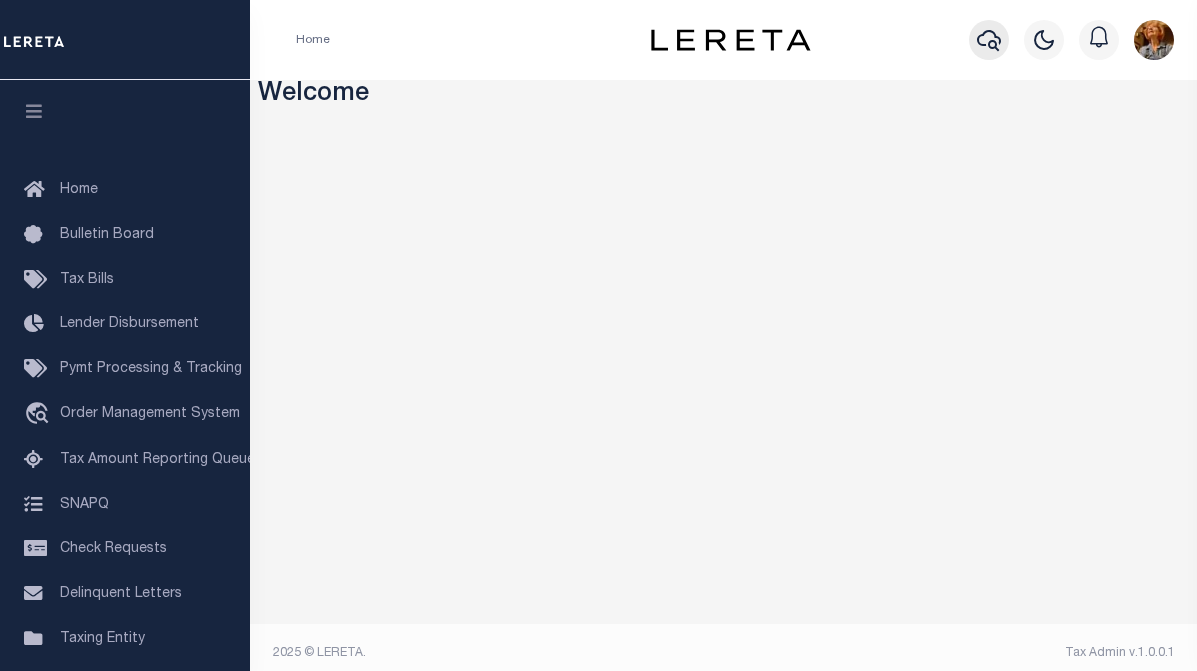click 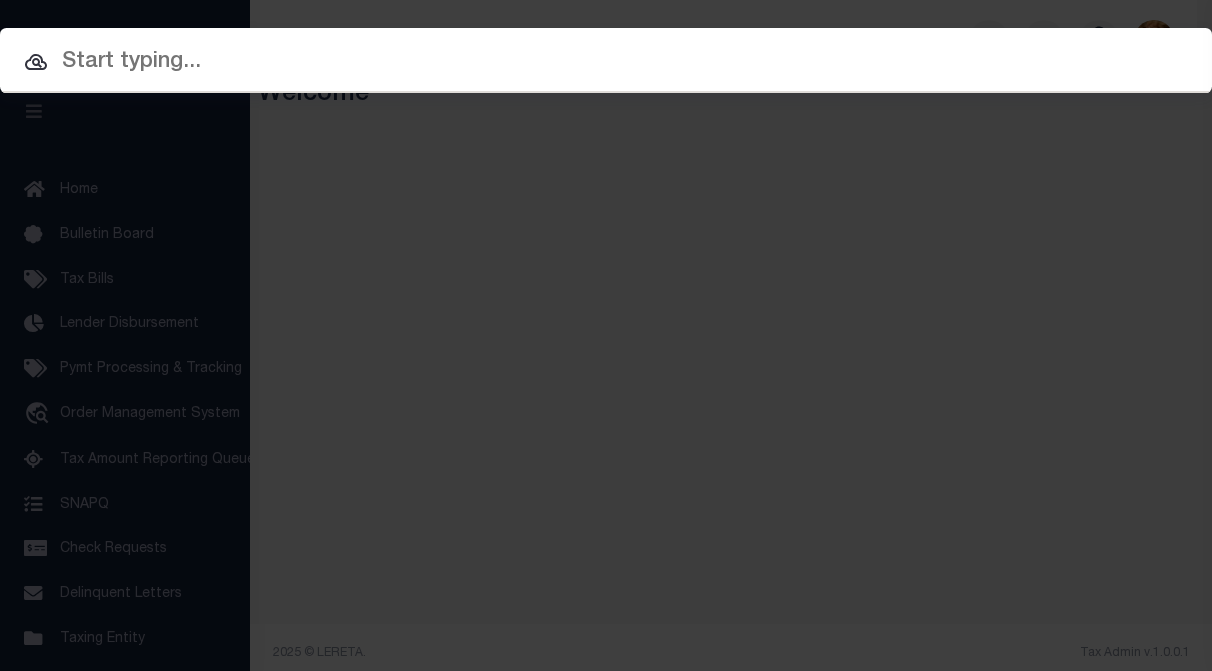click at bounding box center (606, 62) 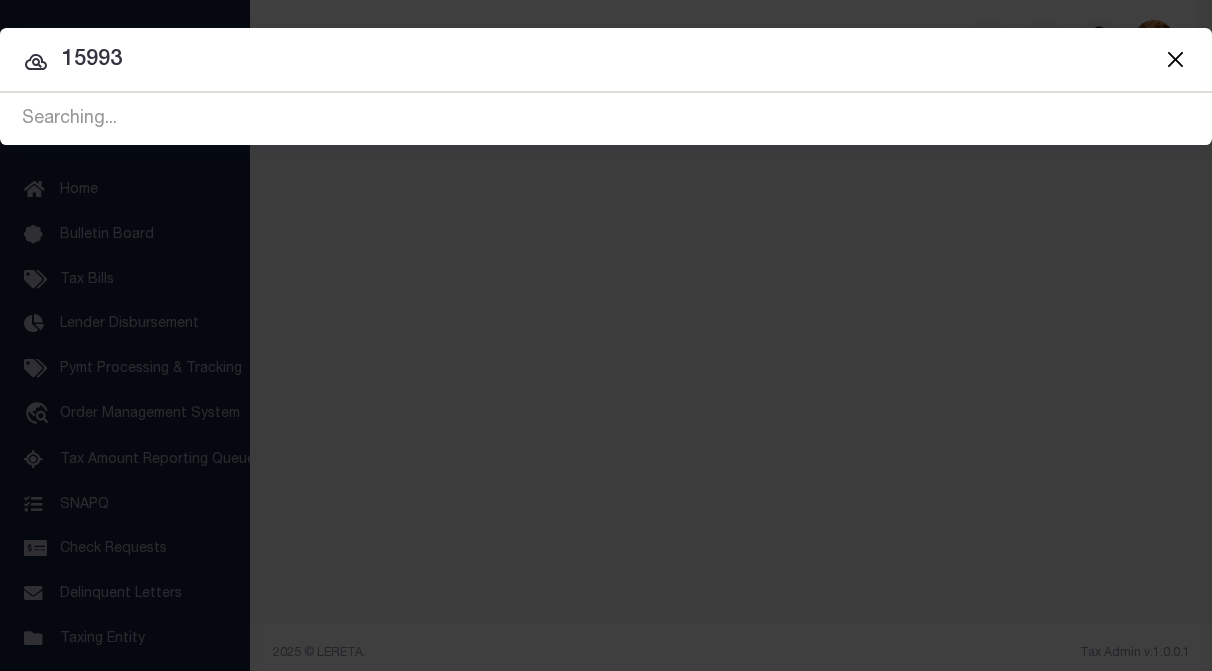 type on "15993" 